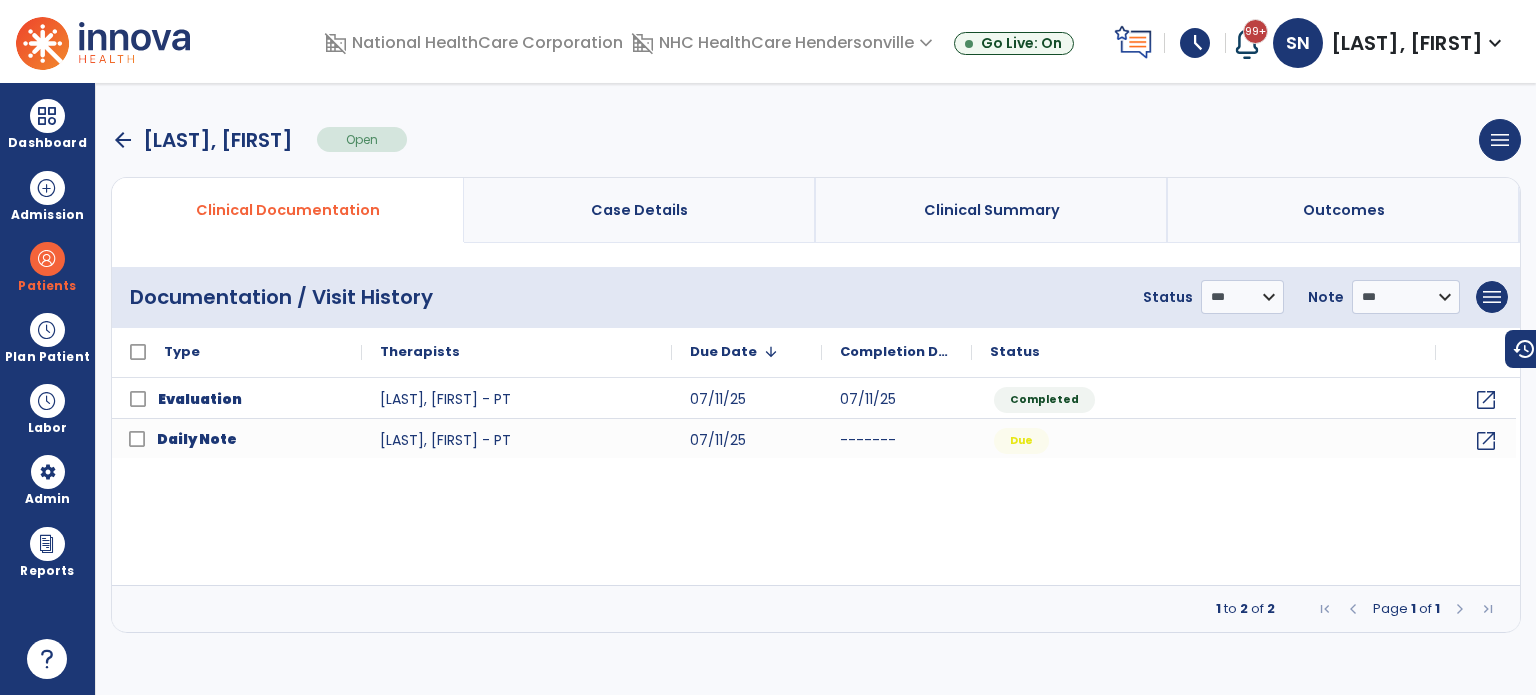 scroll, scrollTop: 0, scrollLeft: 0, axis: both 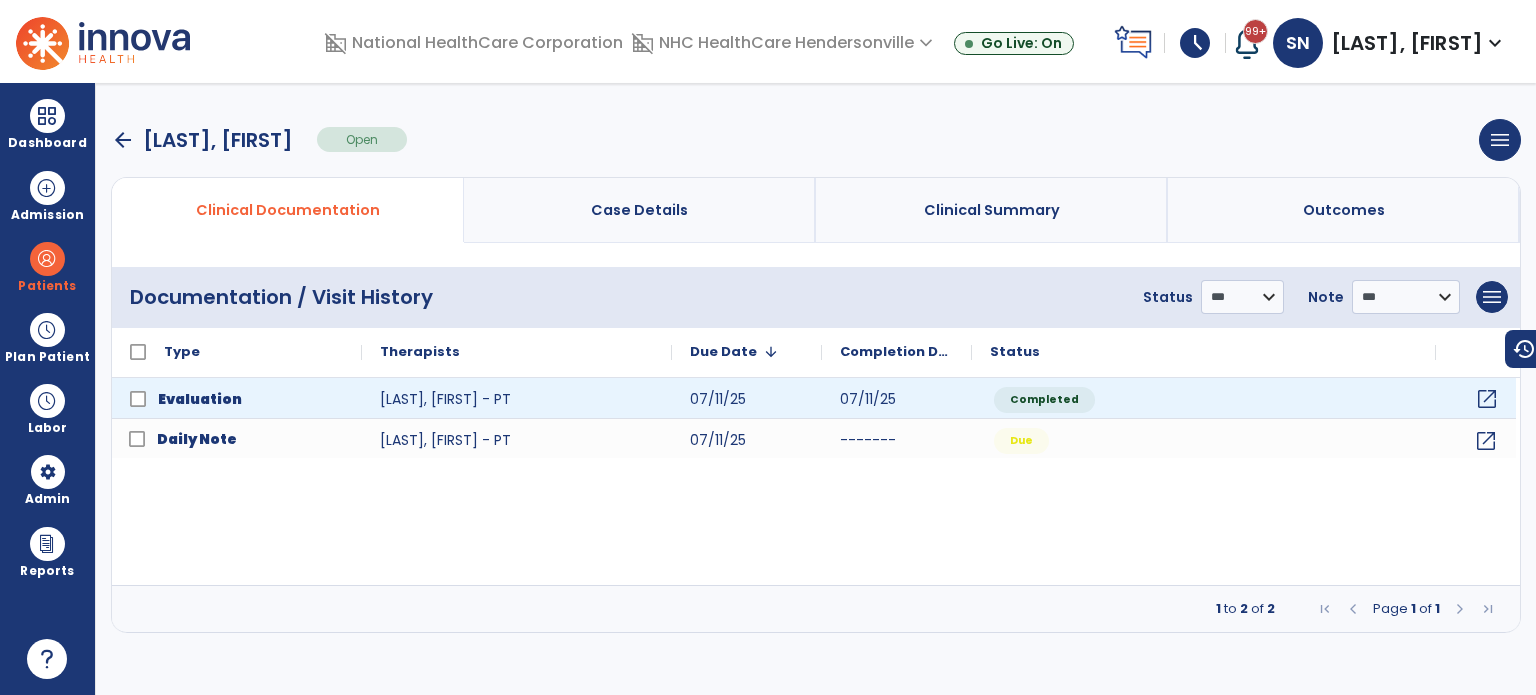 click on "open_in_new" 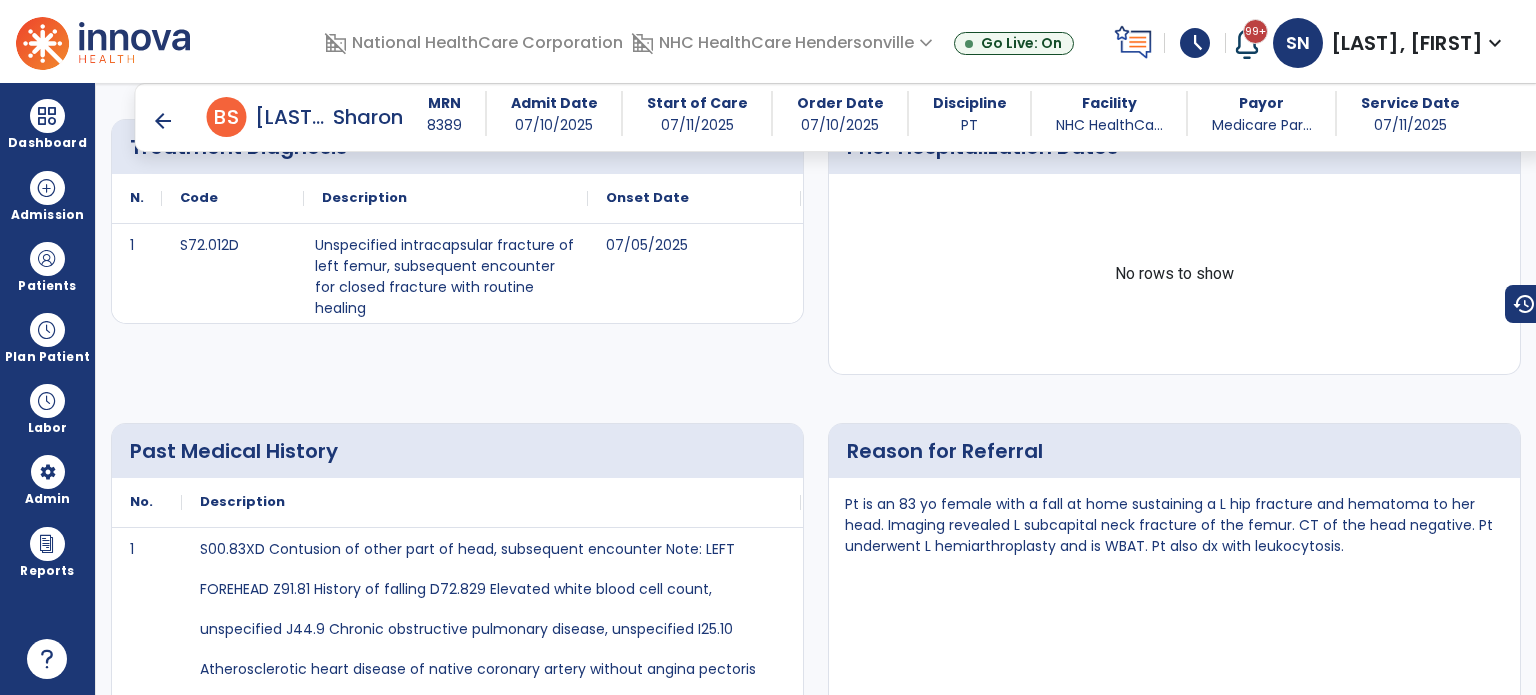 scroll, scrollTop: 0, scrollLeft: 0, axis: both 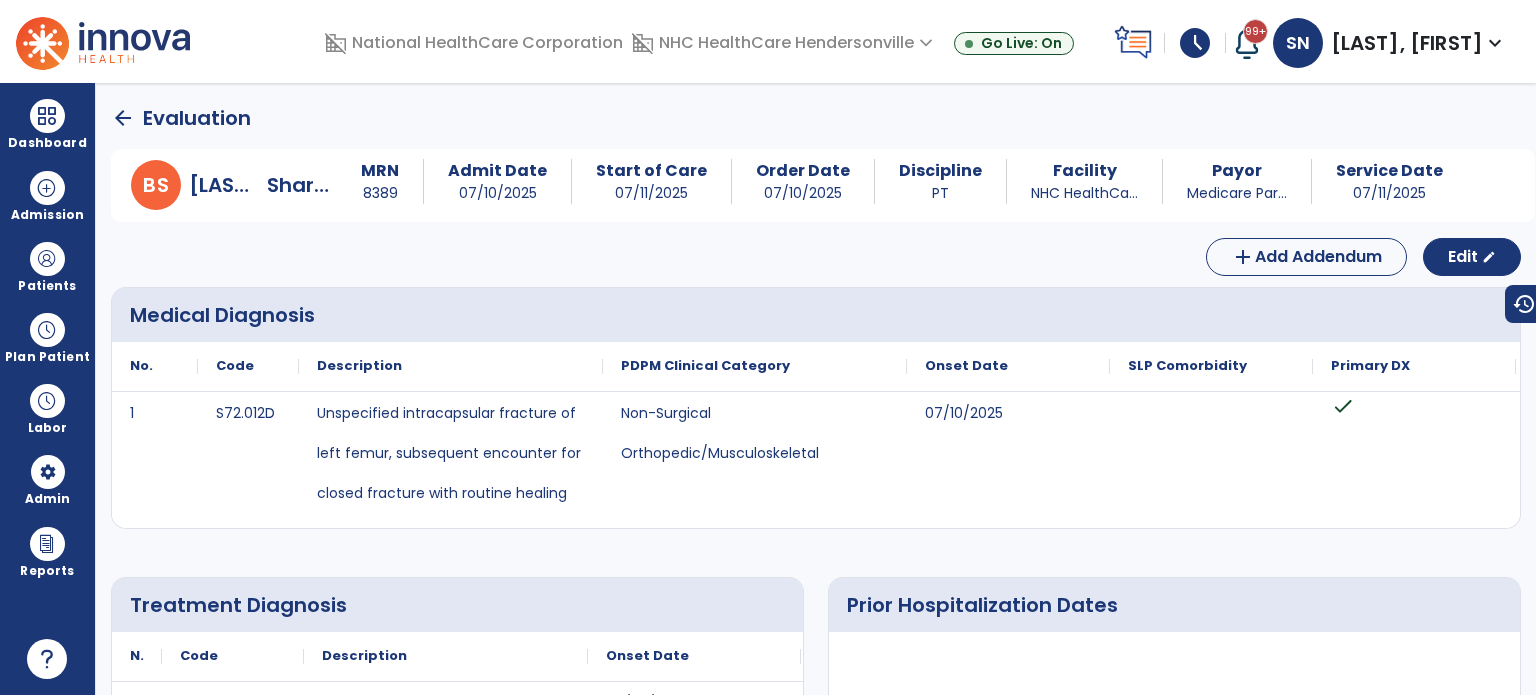 click on "arrow_back" 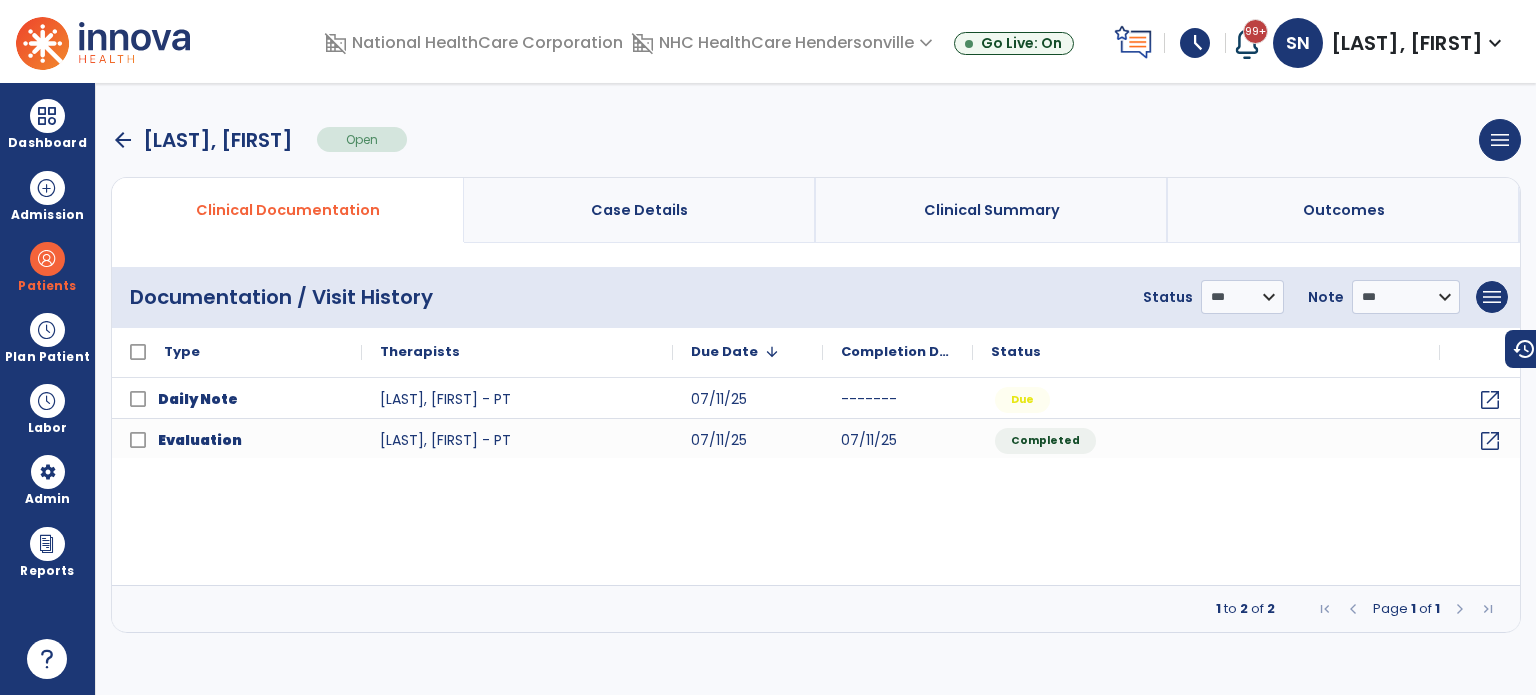 click on "arrow_back" at bounding box center [123, 140] 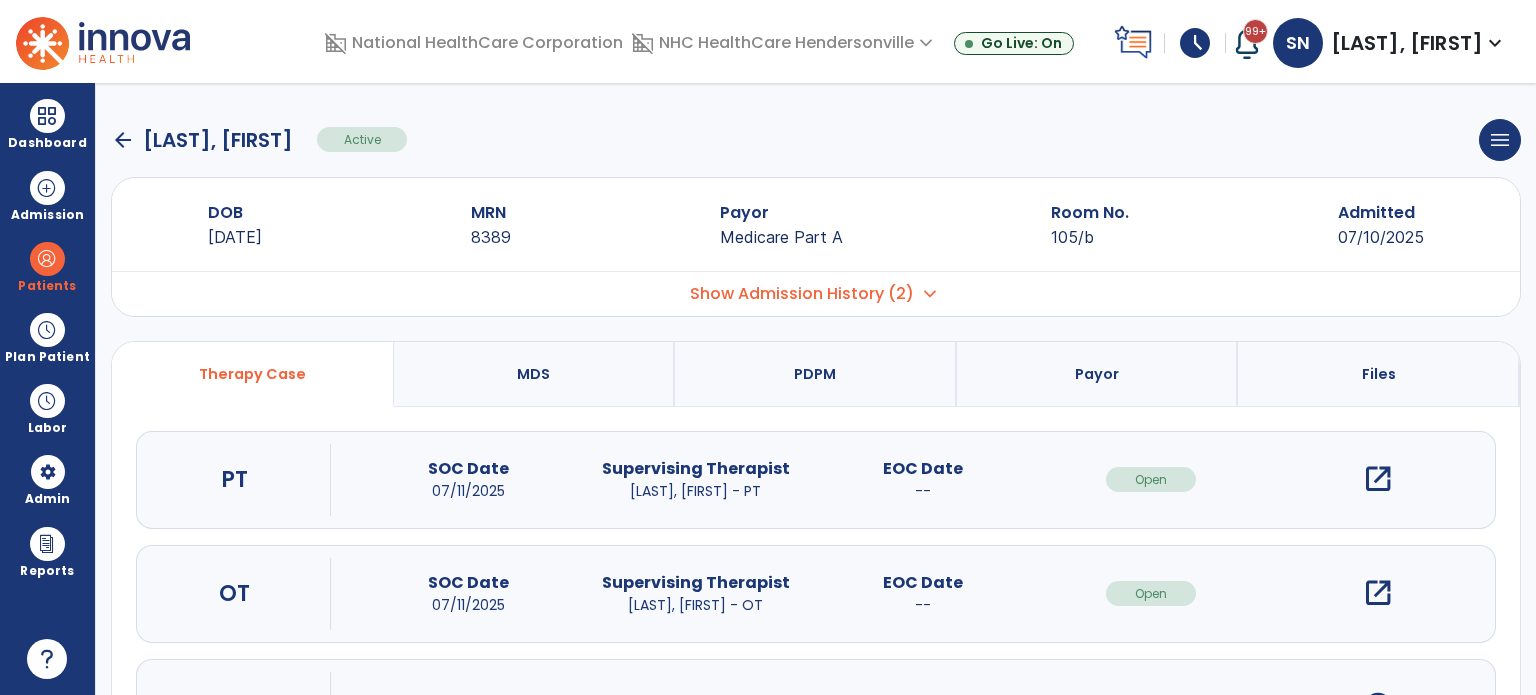 click on "arrow_back" 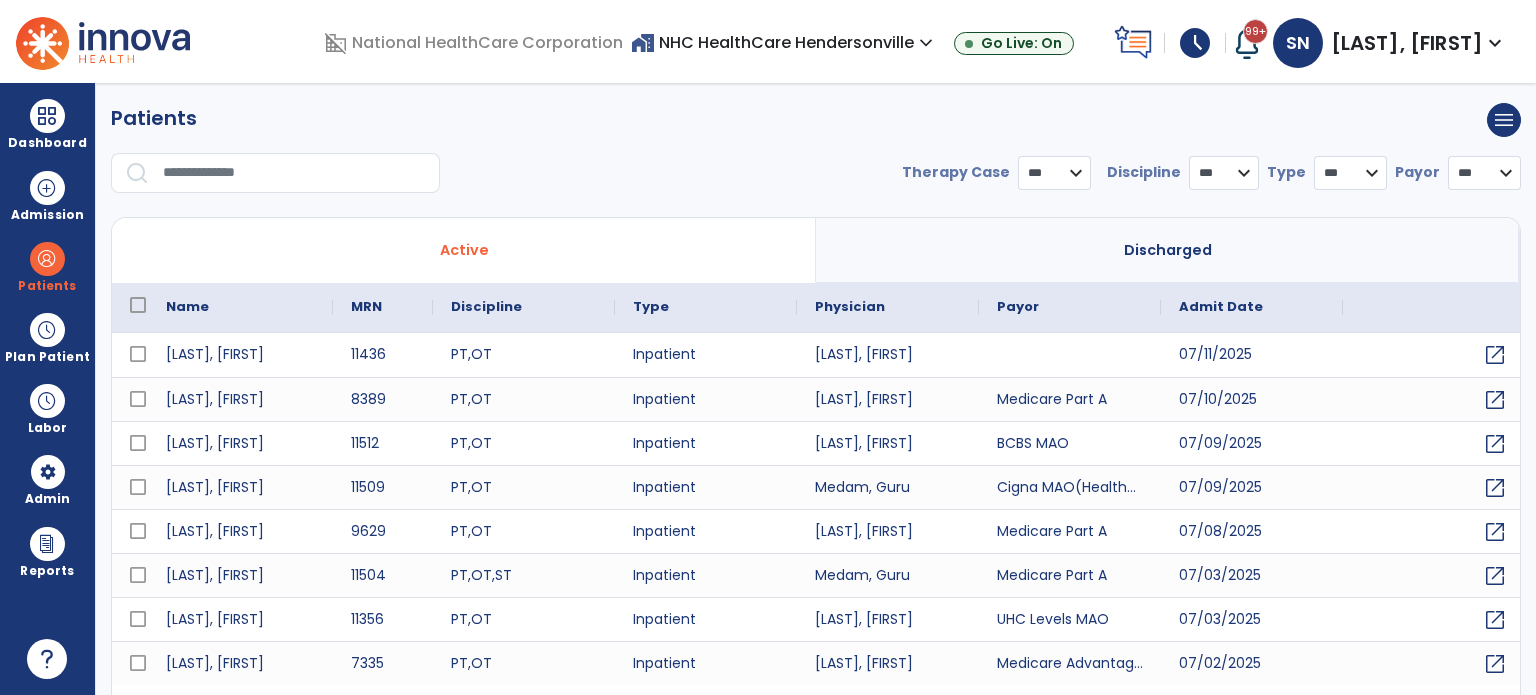 select on "***" 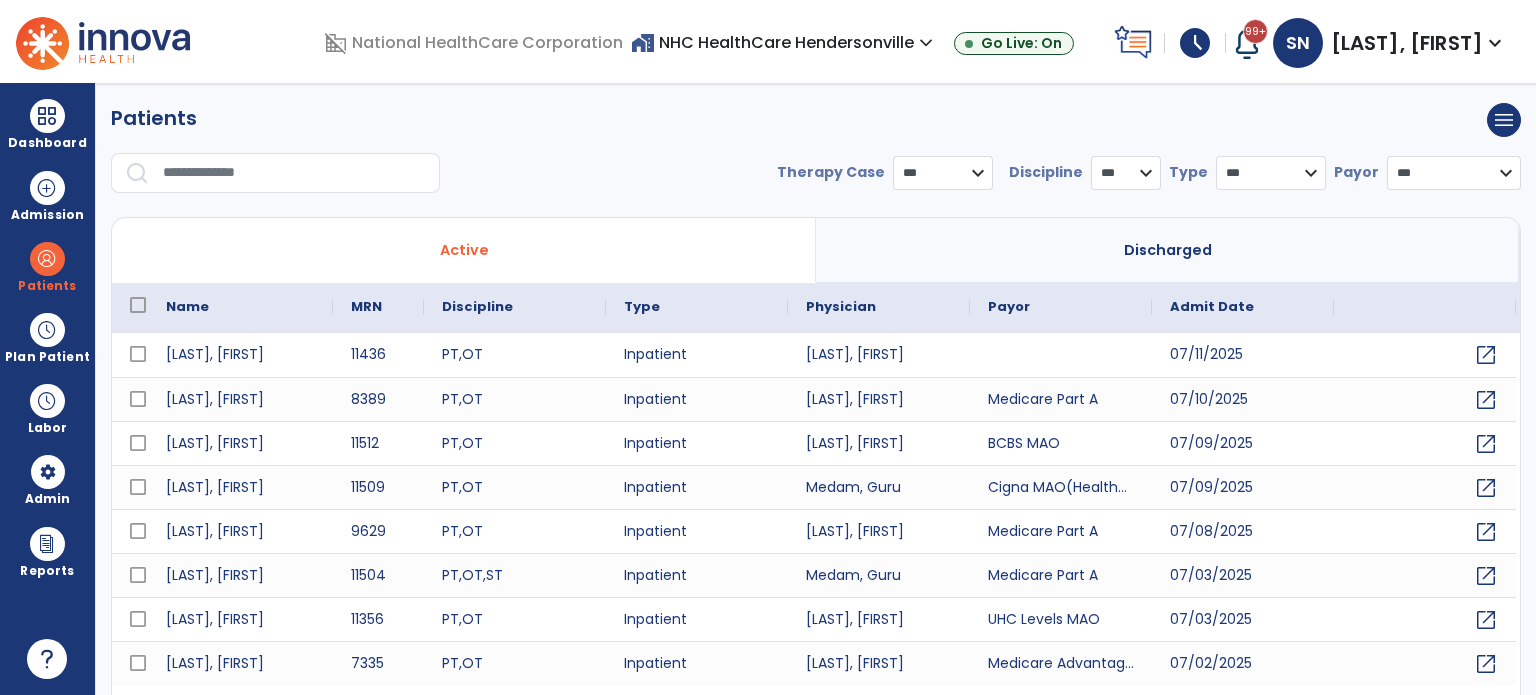 drag, startPoint x: 1180, startPoint y: 239, endPoint x: 1179, endPoint y: 249, distance: 10.049875 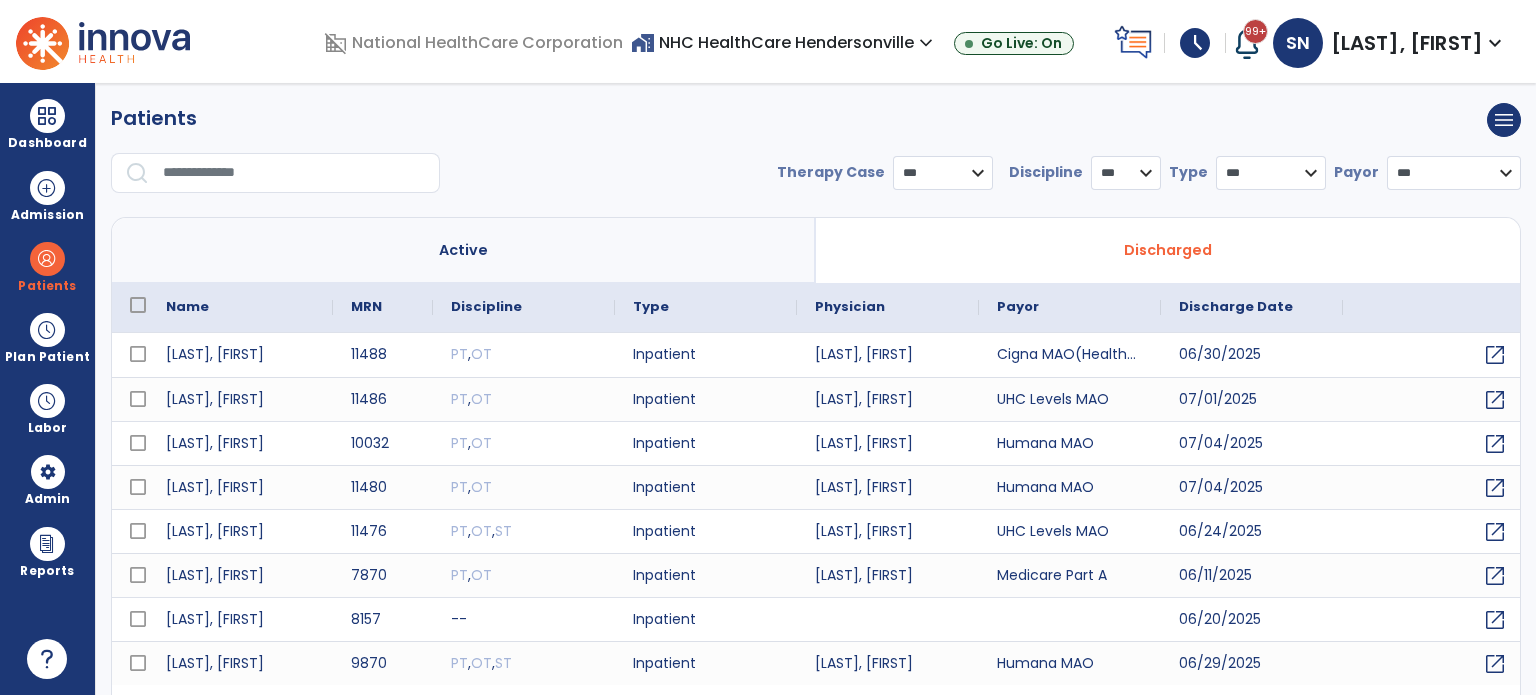 click at bounding box center (294, 173) 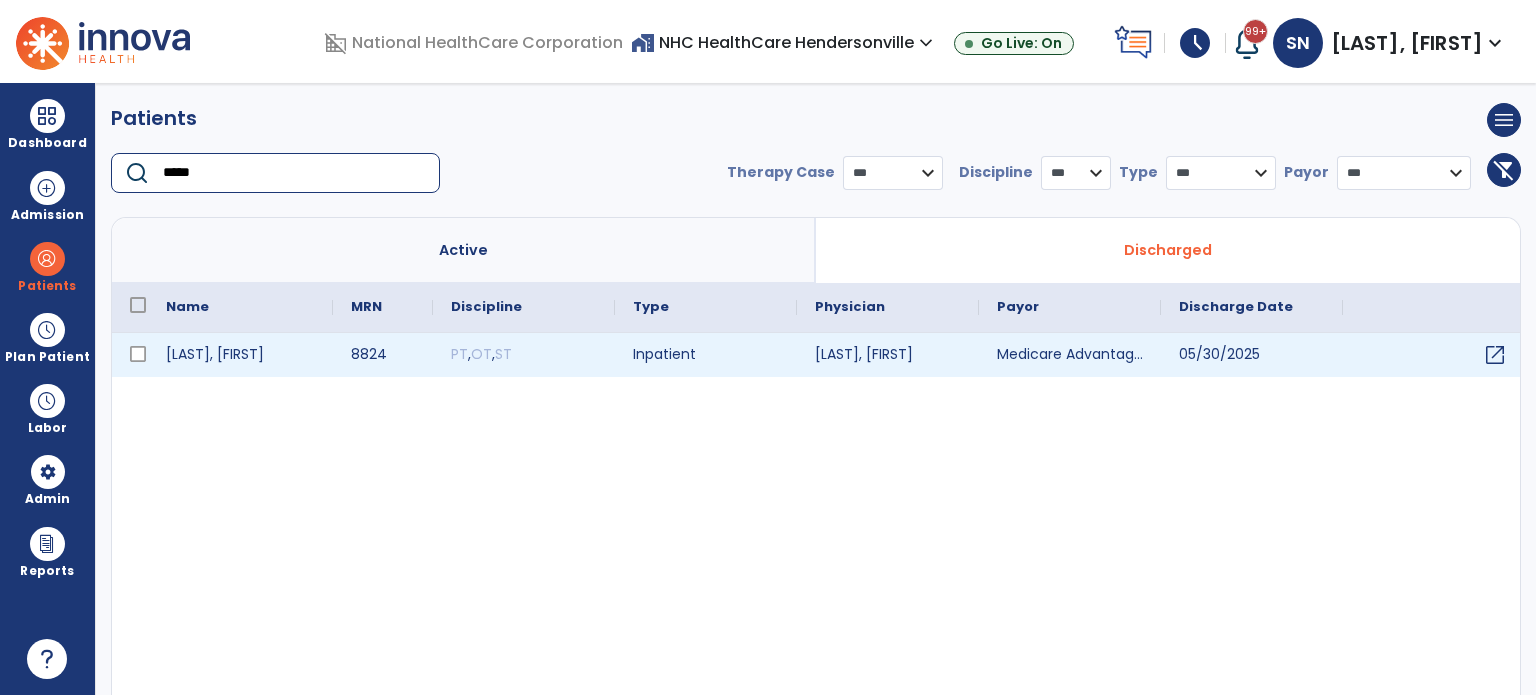 type on "*****" 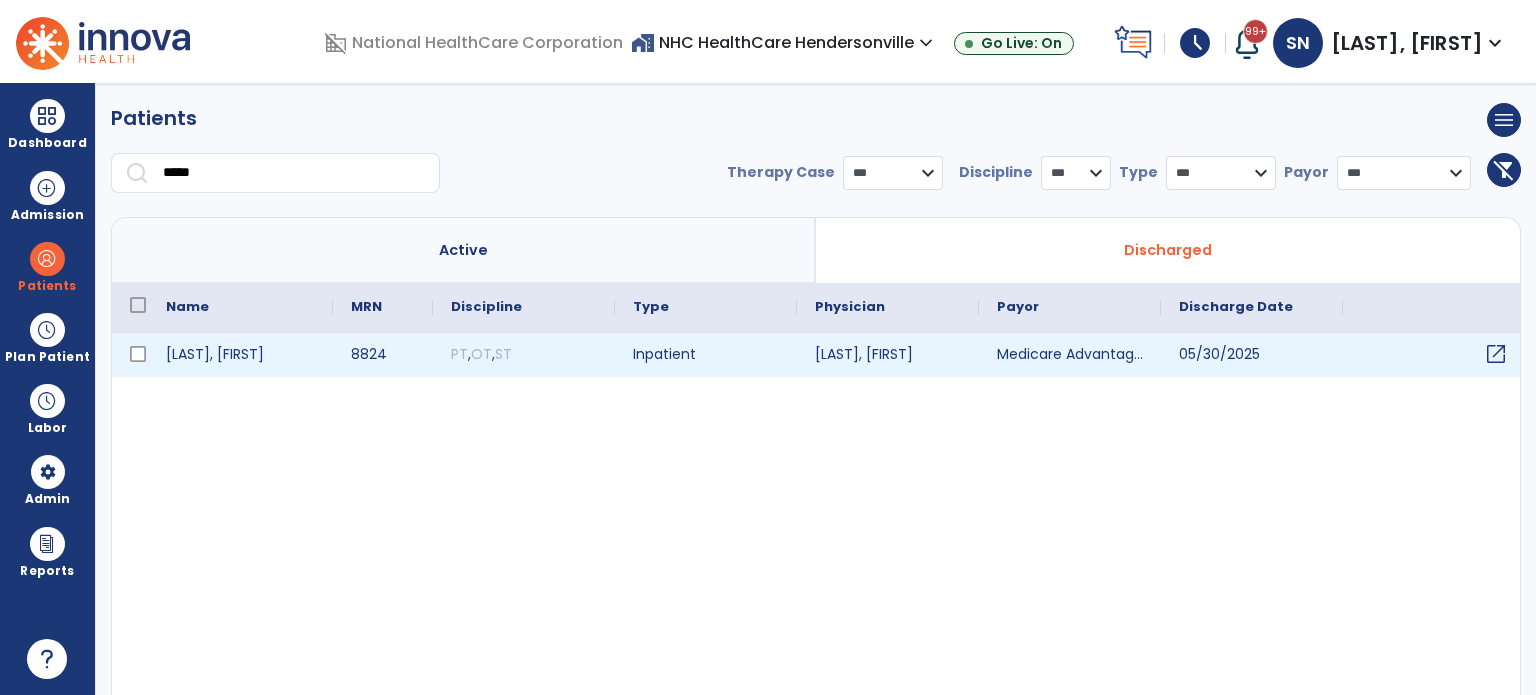 click on "open_in_new" at bounding box center [1496, 354] 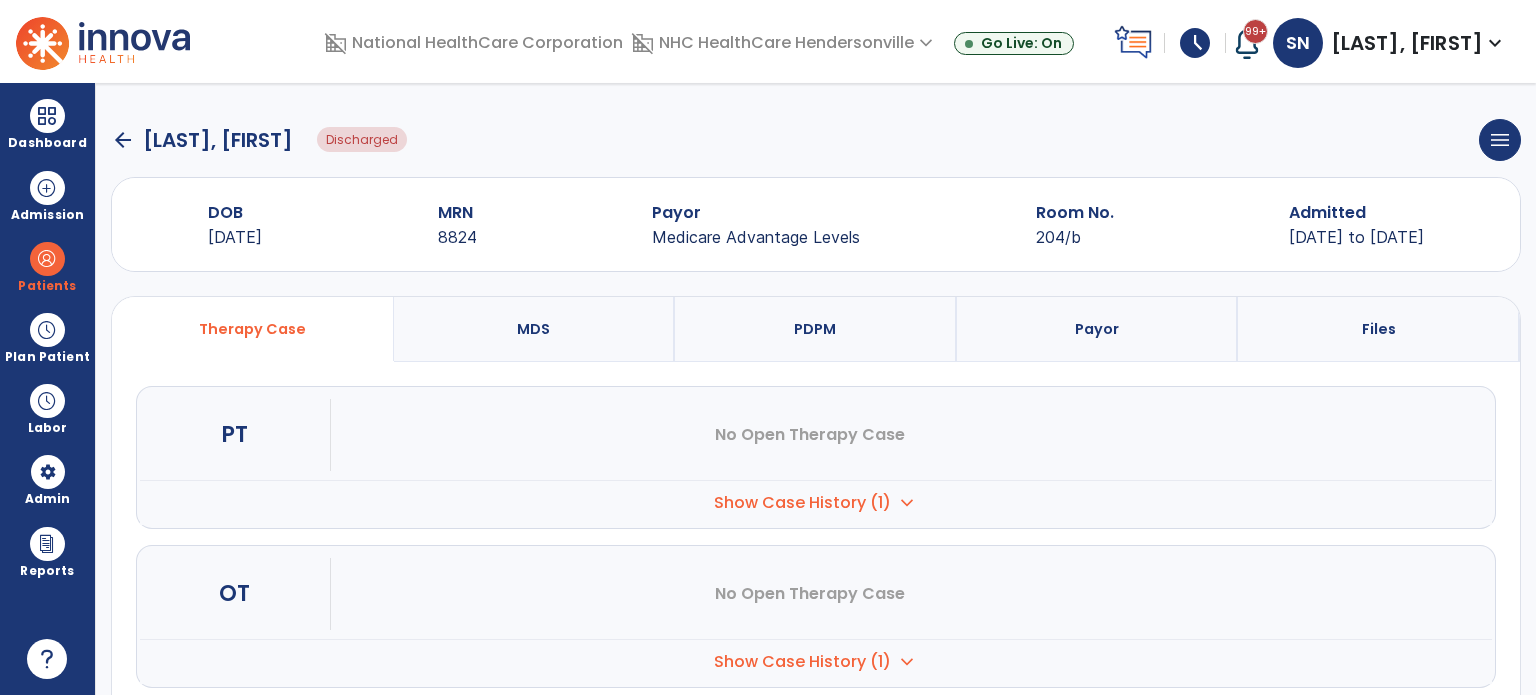 click on "Show Case History (1)" at bounding box center [802, 503] 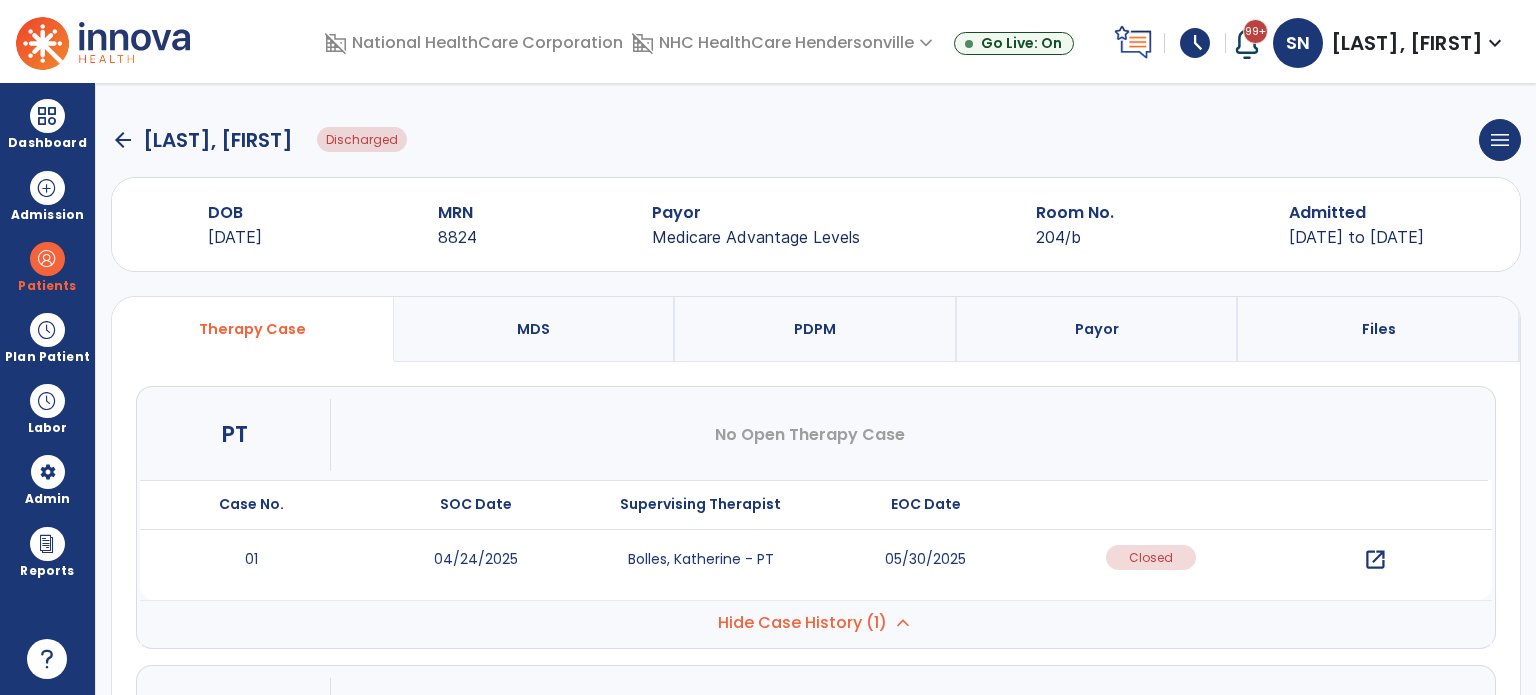 click on "open_in_new" at bounding box center (1375, 560) 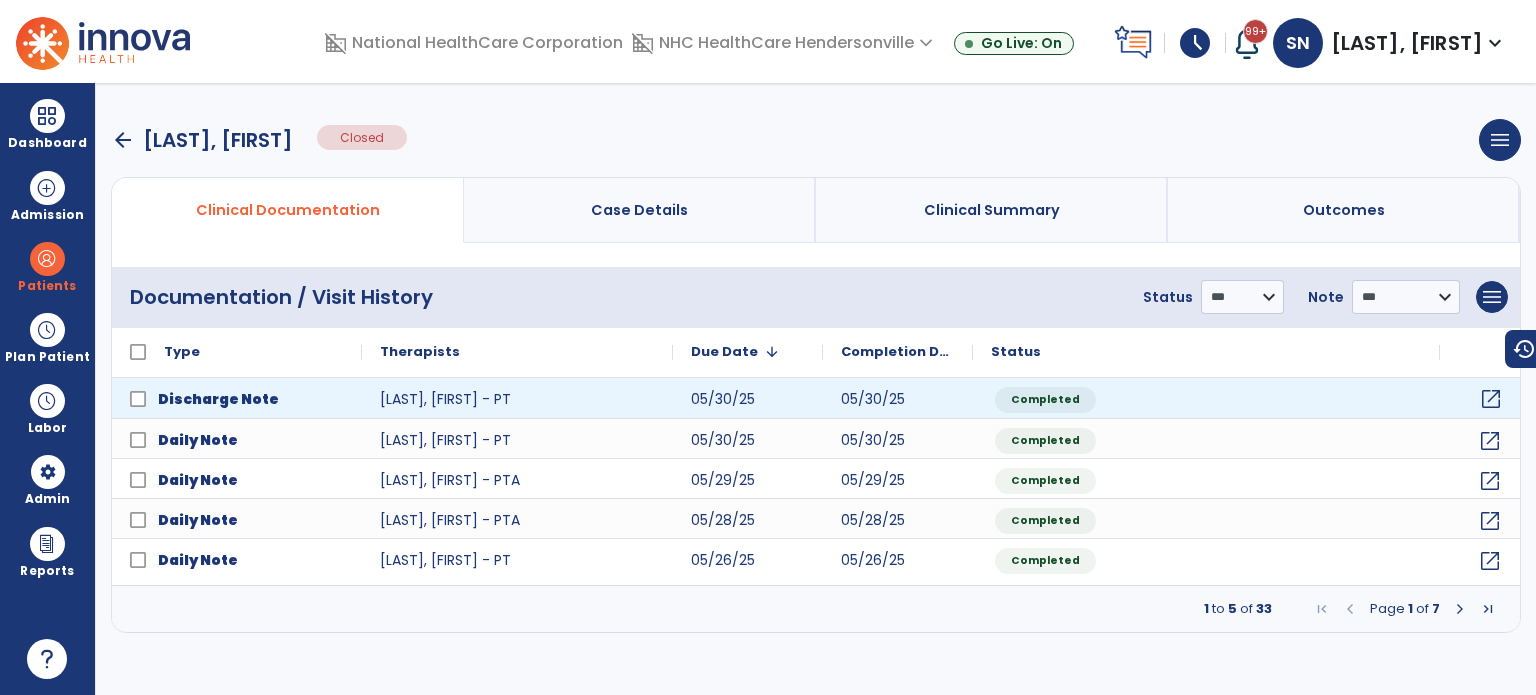click on "open_in_new" 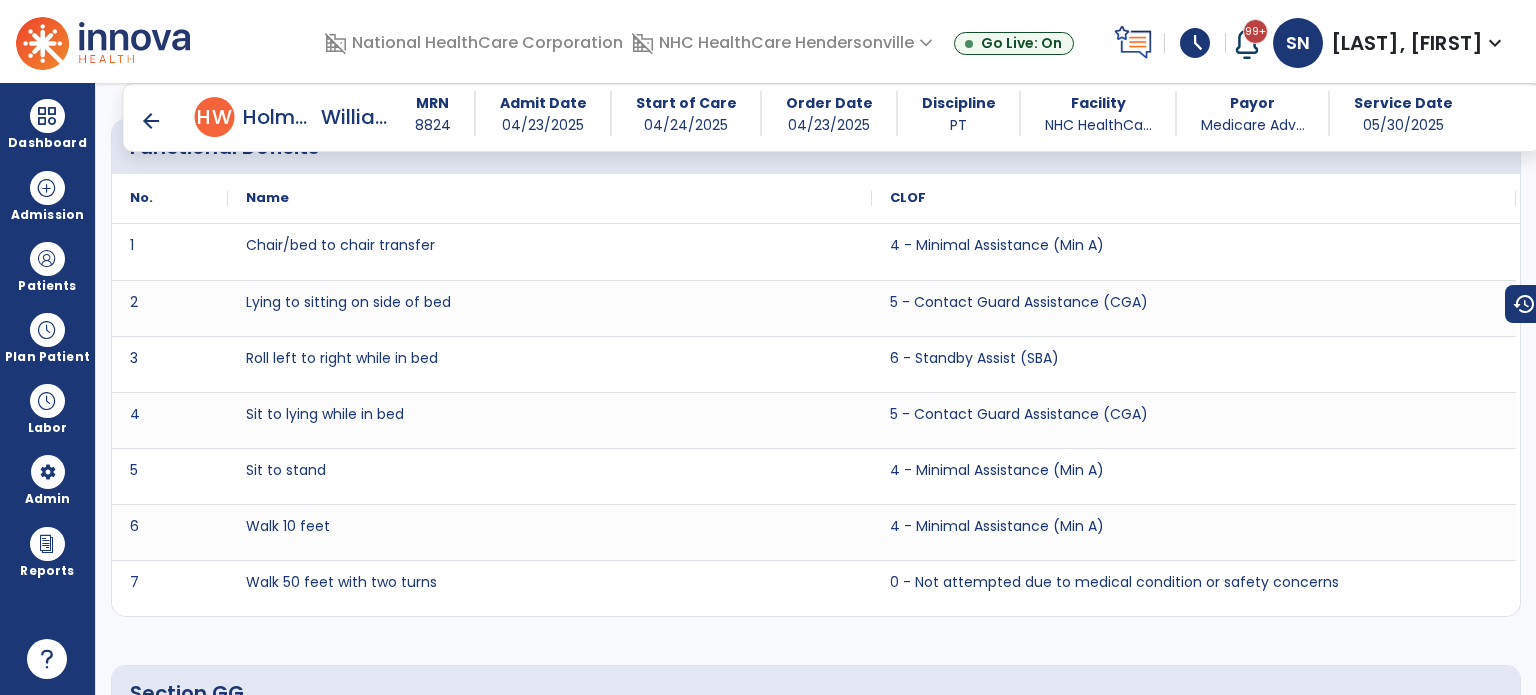 scroll, scrollTop: 2400, scrollLeft: 0, axis: vertical 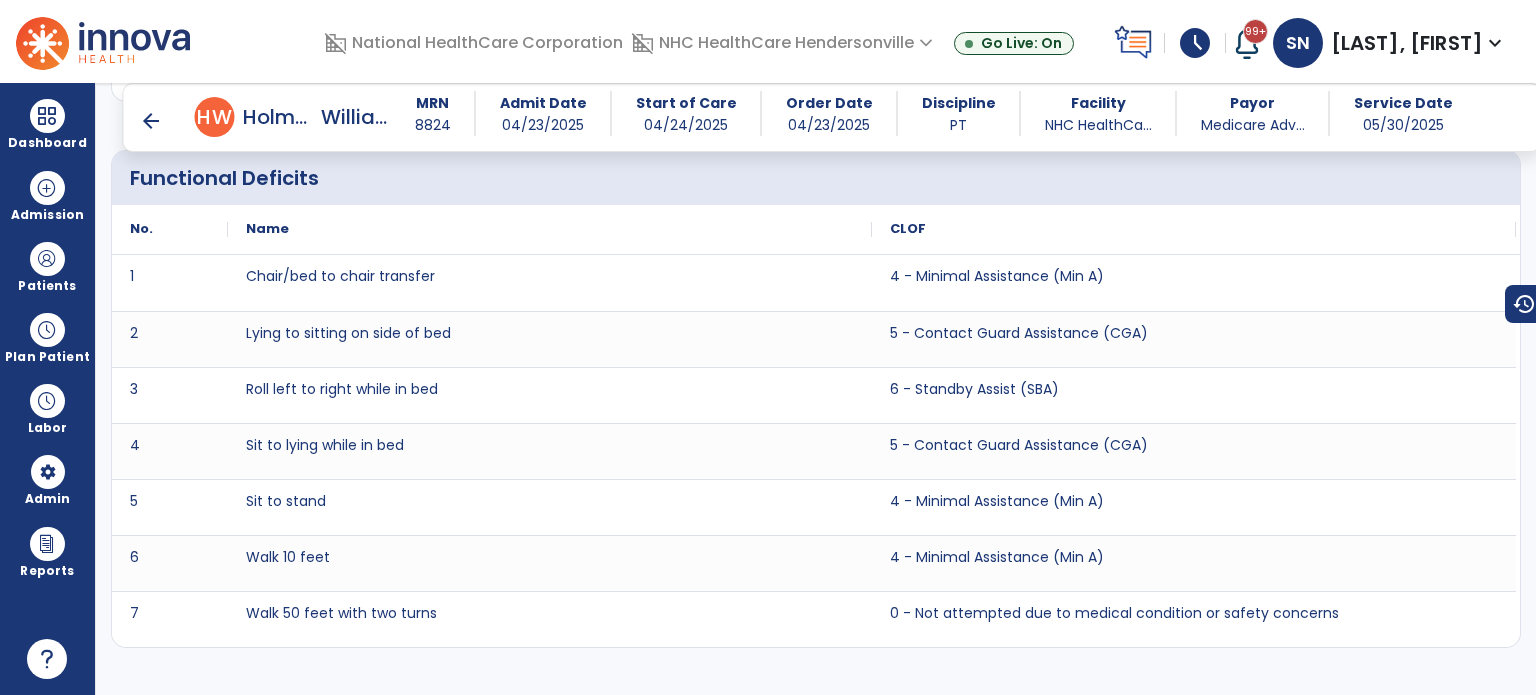 click on "arrow_back" at bounding box center (151, 121) 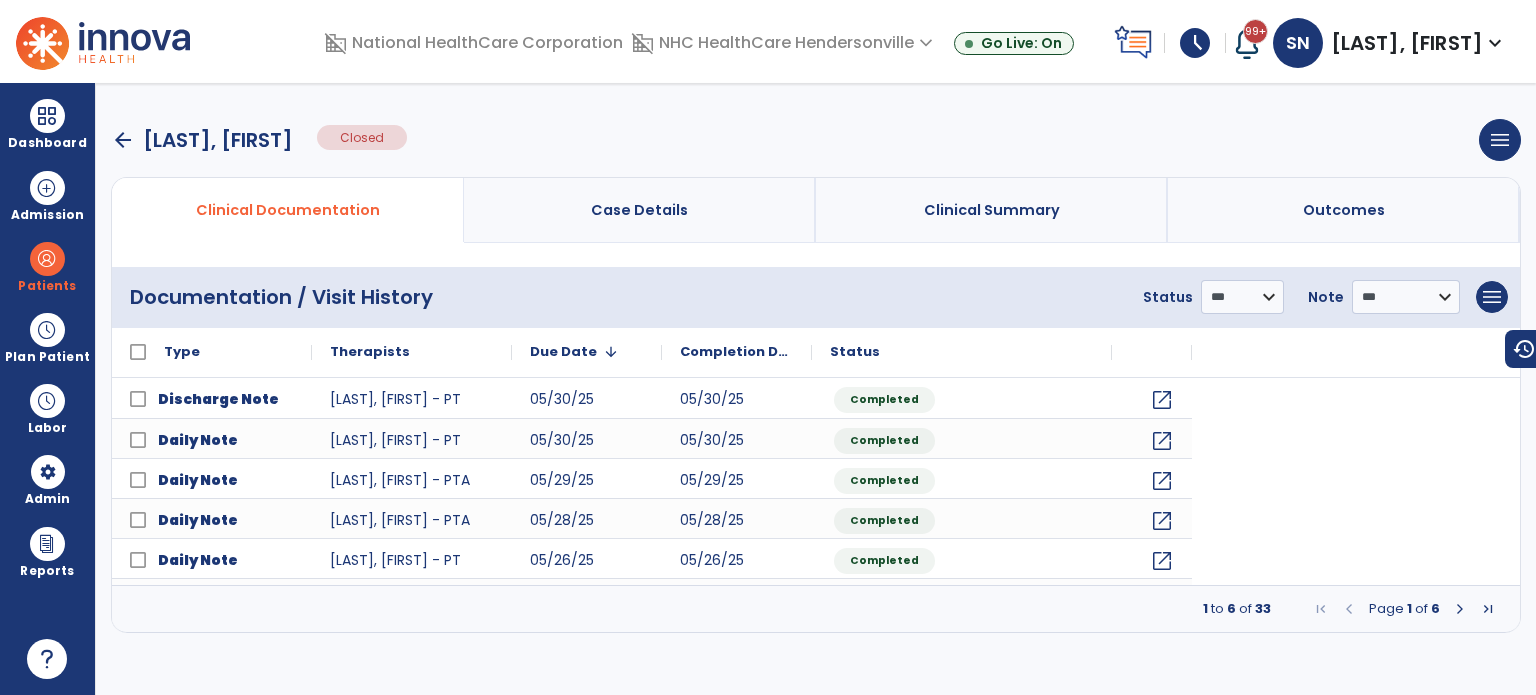 scroll, scrollTop: 0, scrollLeft: 0, axis: both 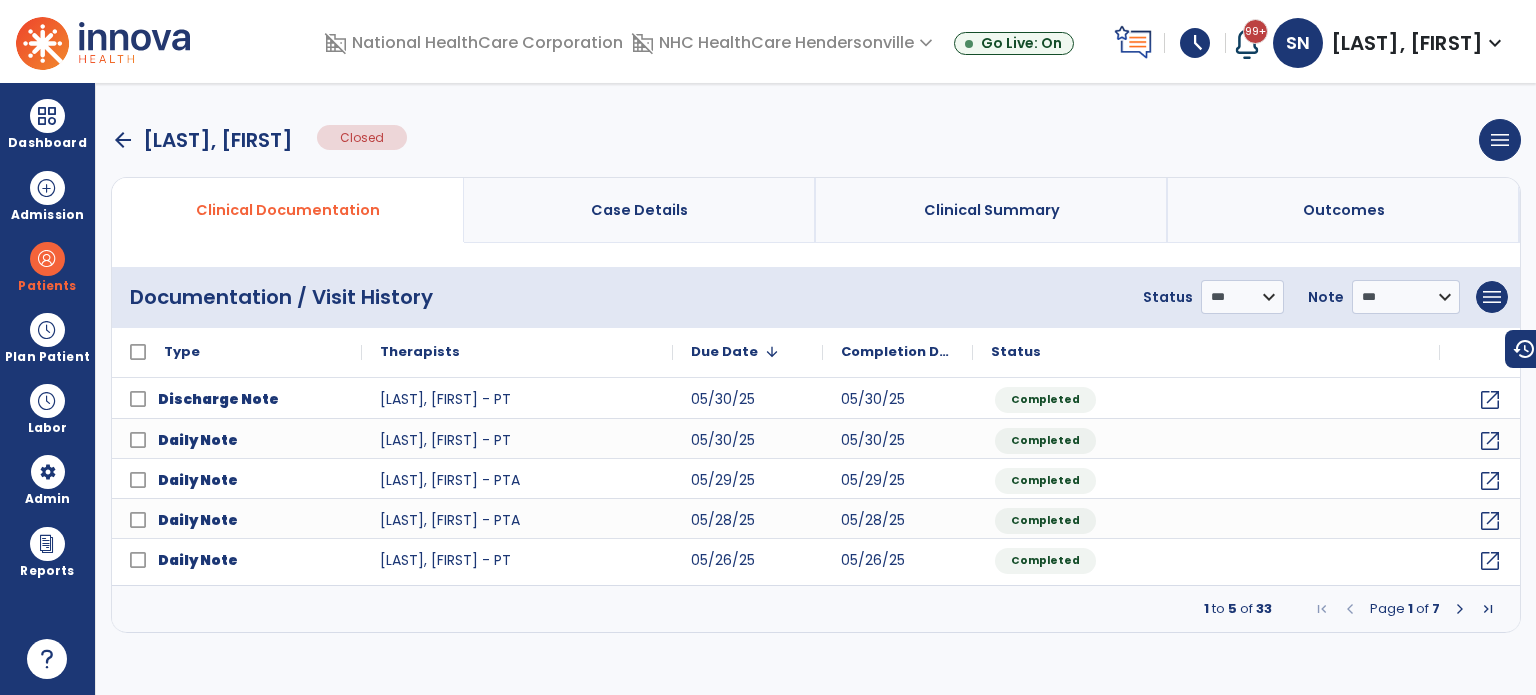 click on "arrow_back" at bounding box center [123, 140] 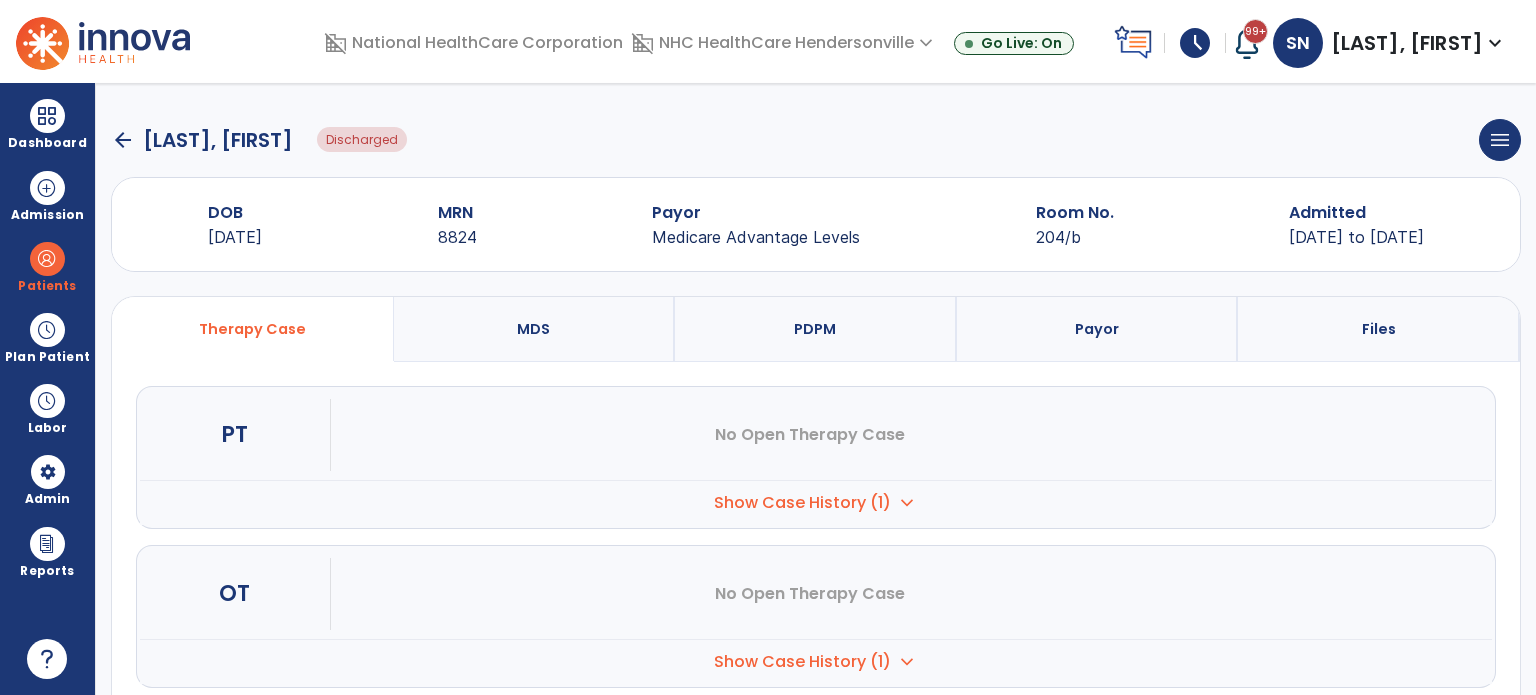 type on "*****" 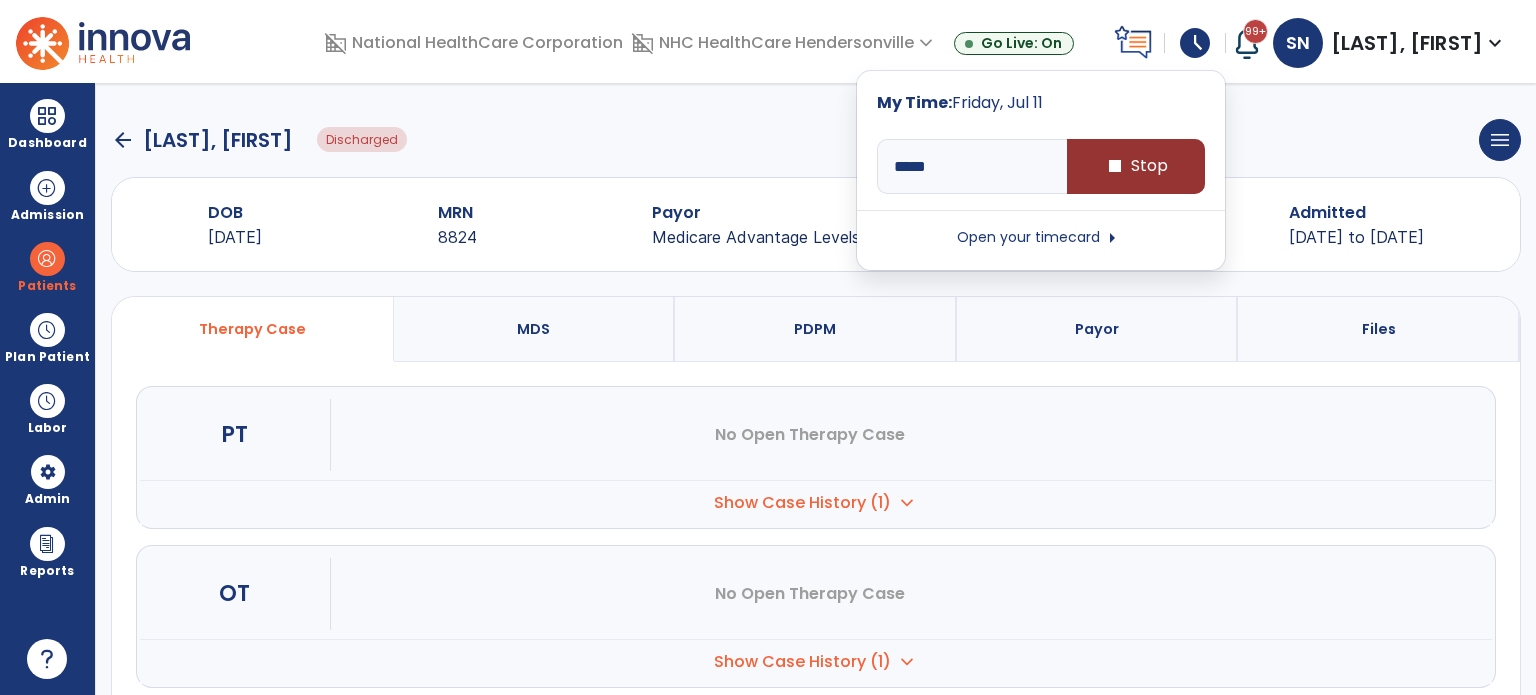click on "stop  Stop" at bounding box center (1136, 166) 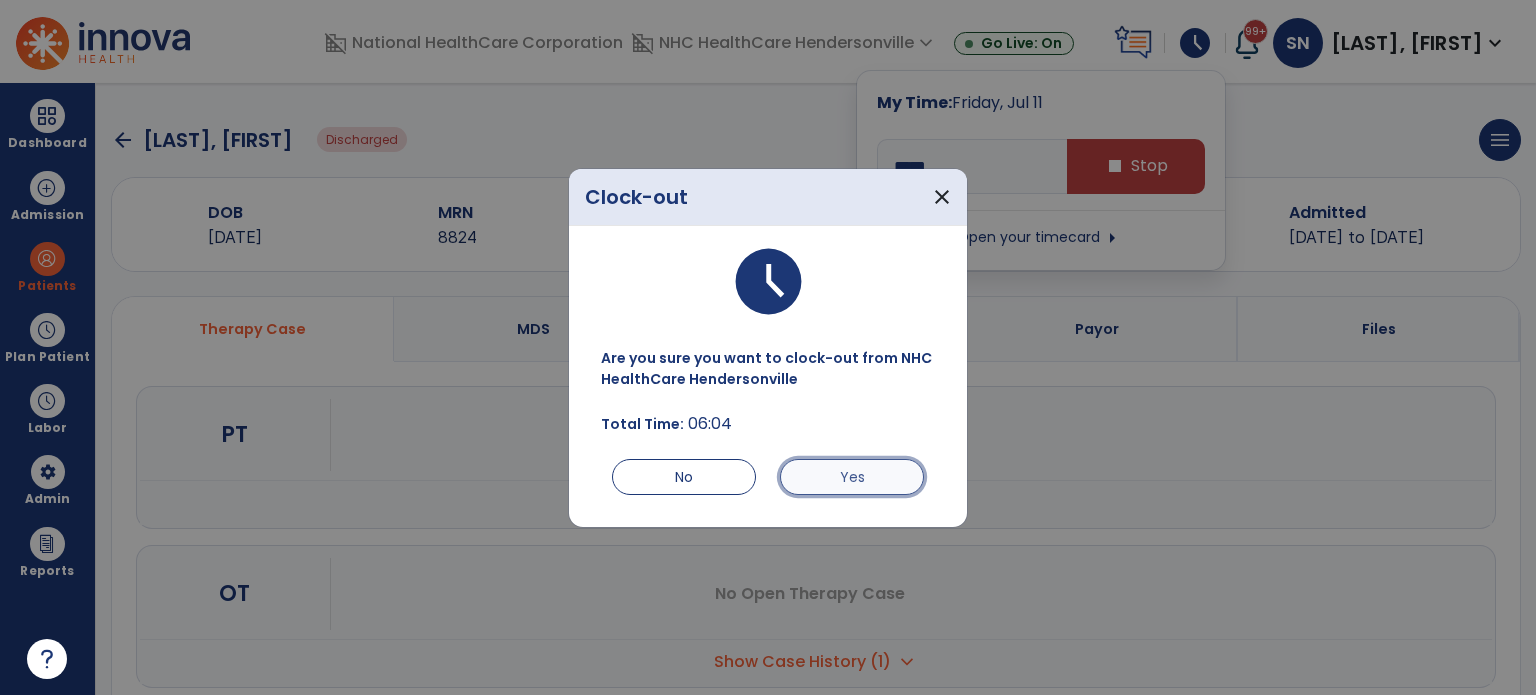 click on "Yes" at bounding box center (852, 477) 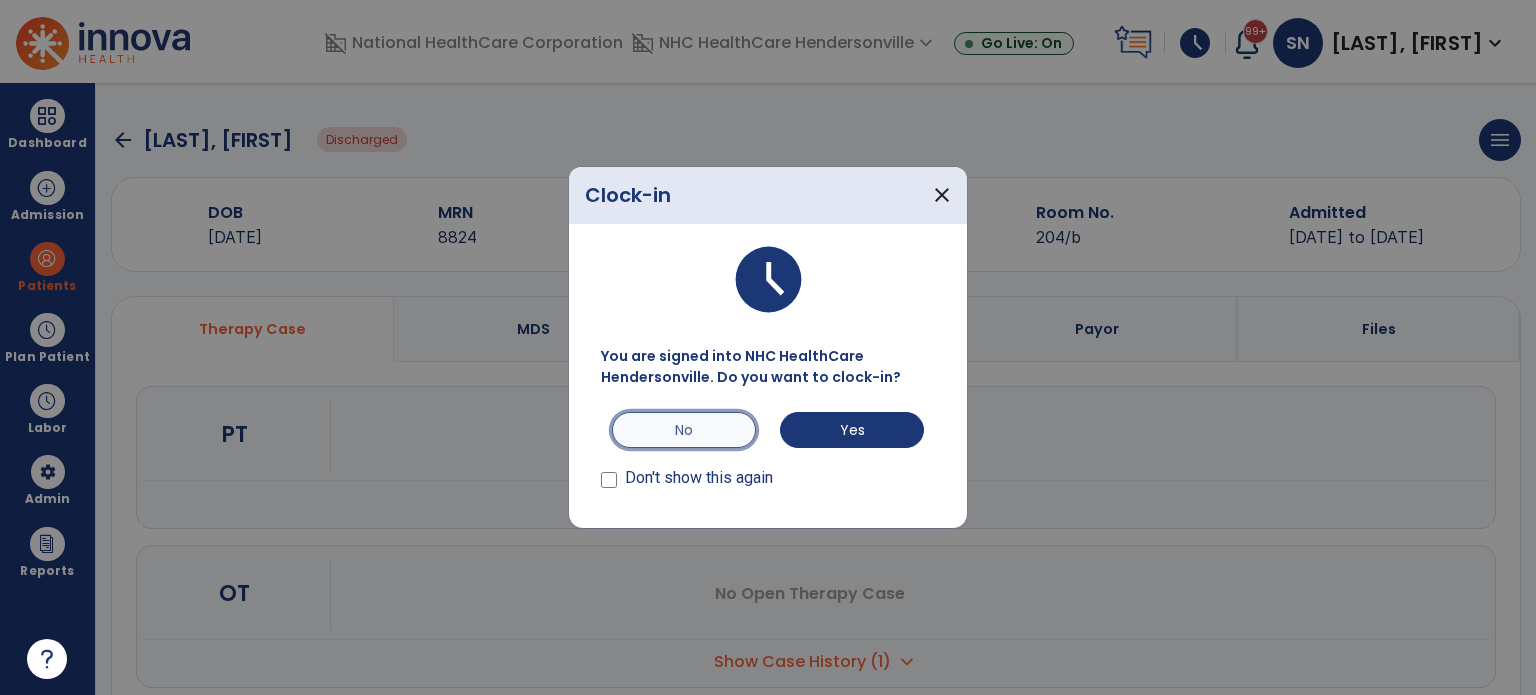 click on "No" at bounding box center [684, 430] 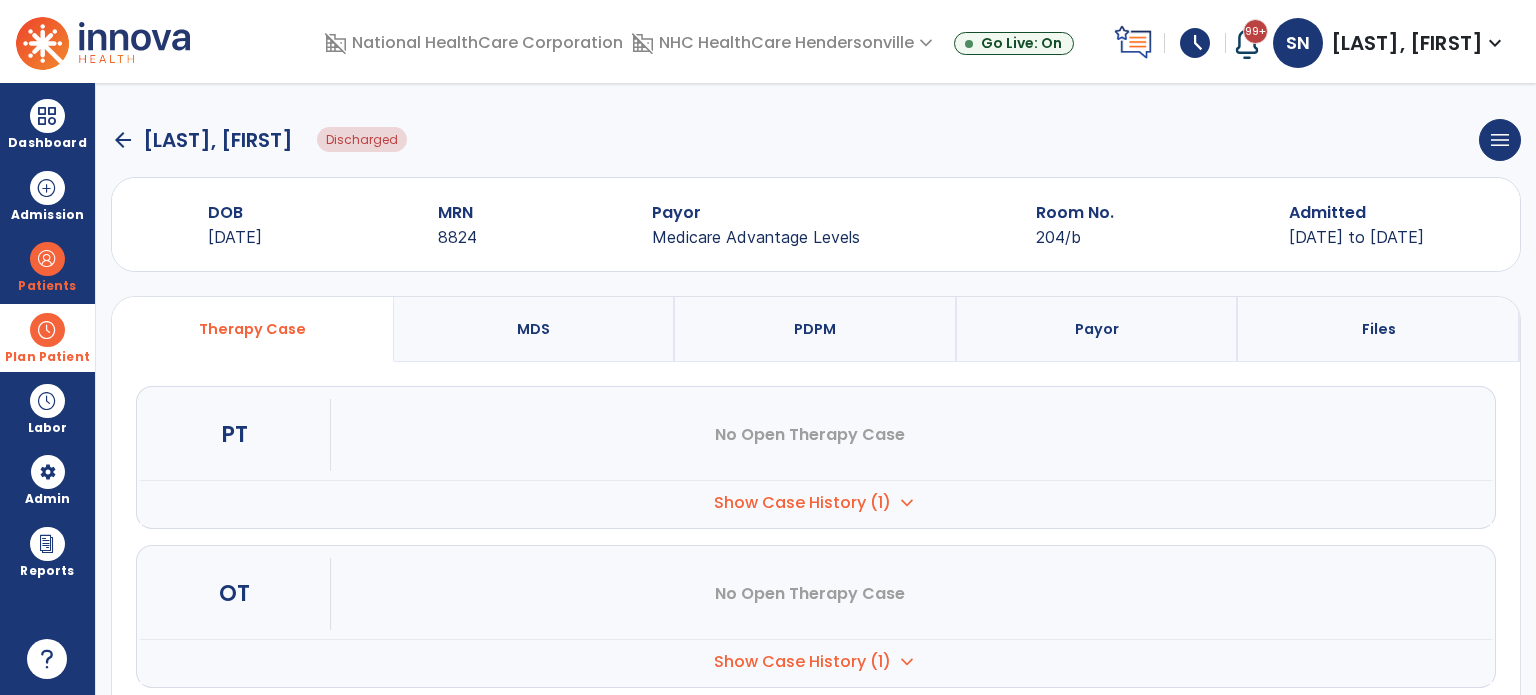 click at bounding box center (47, 330) 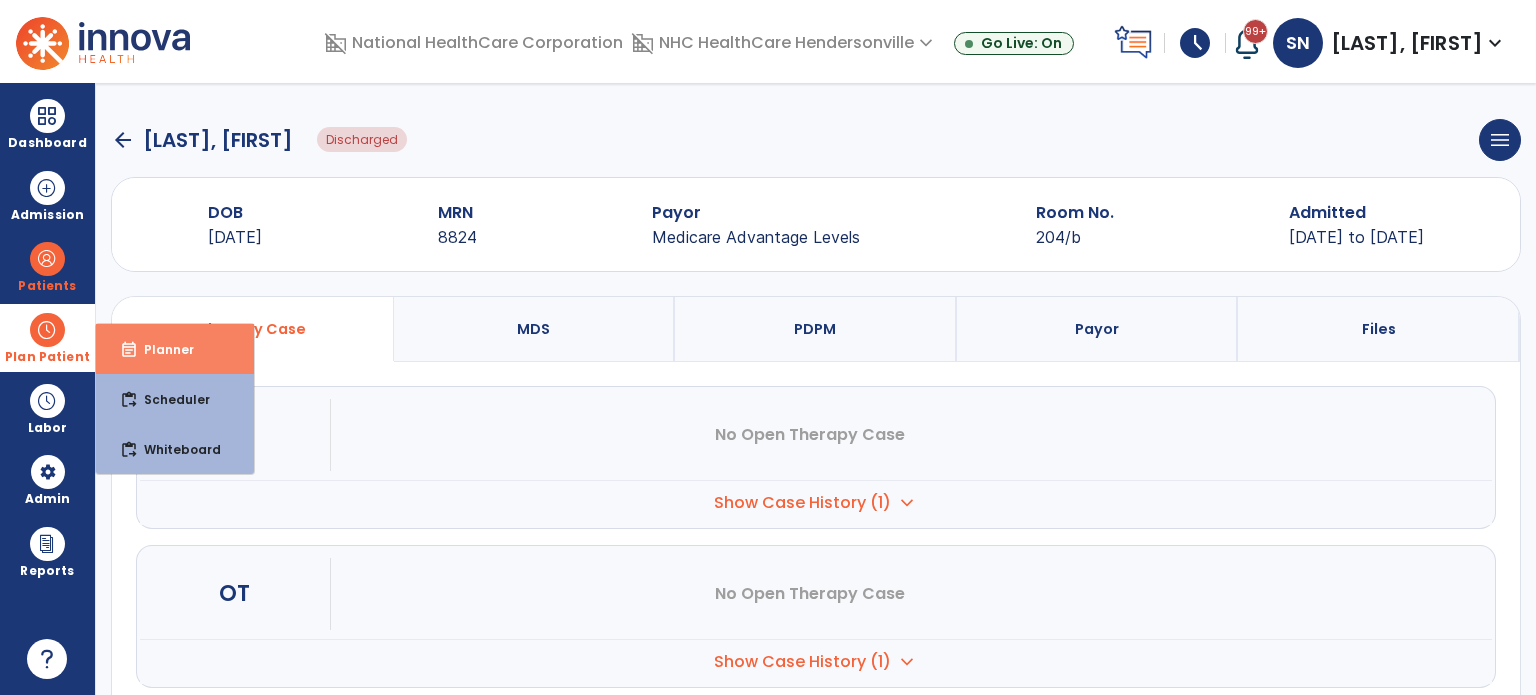 click on "Planner" at bounding box center [161, 349] 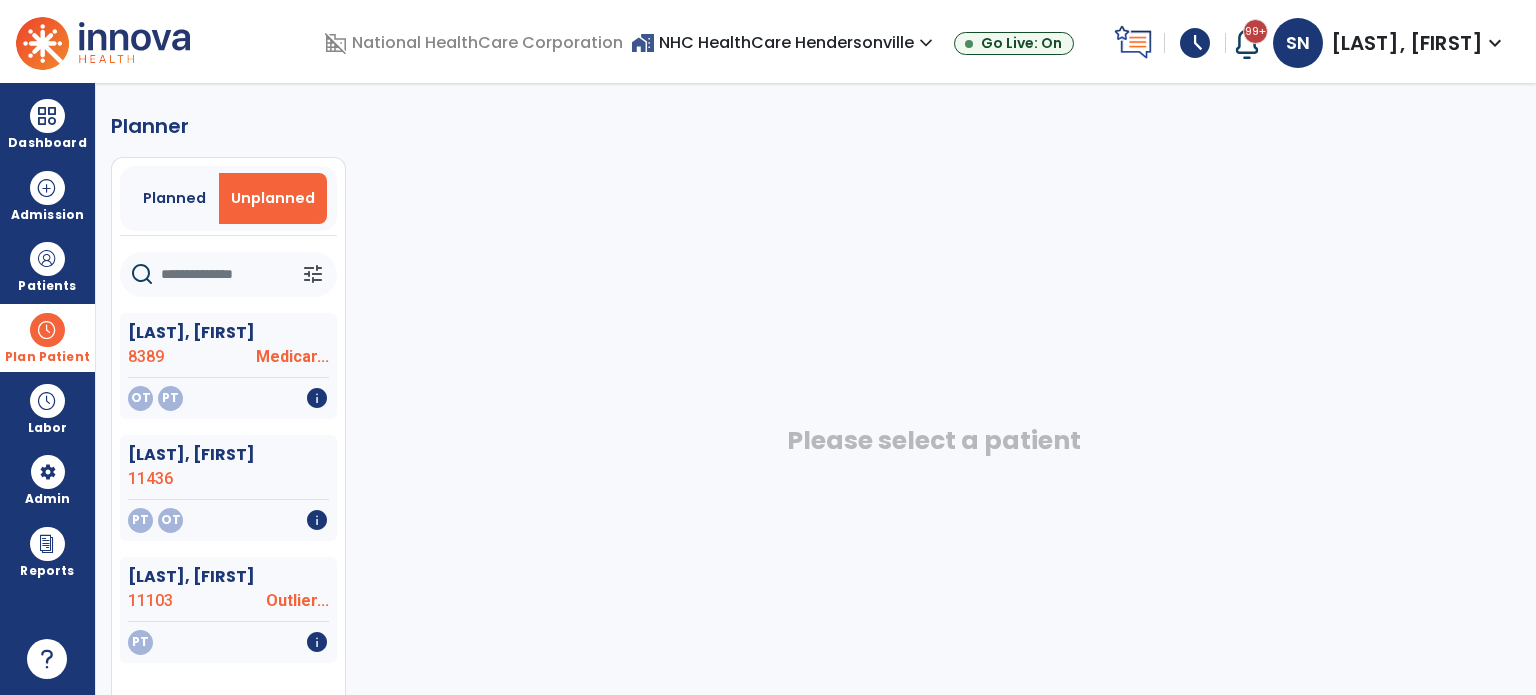 click 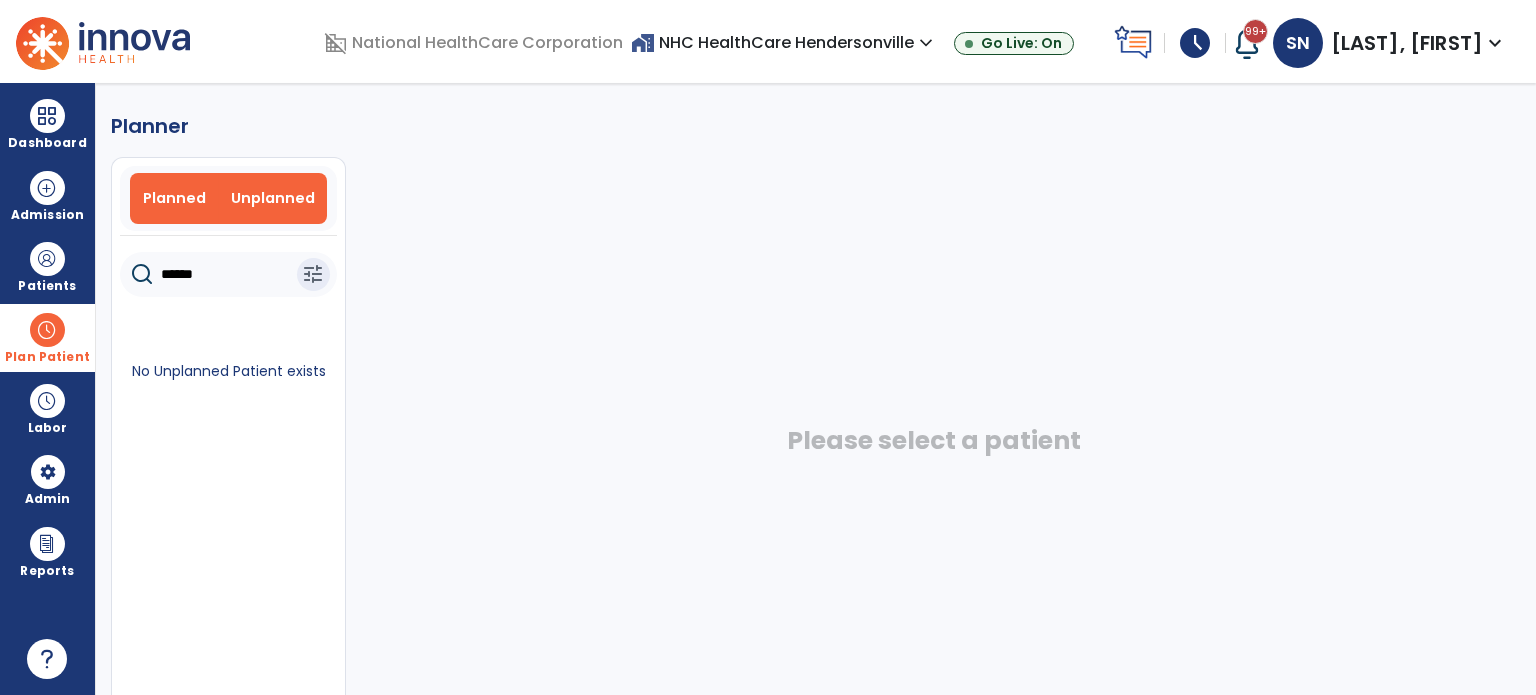 type on "******" 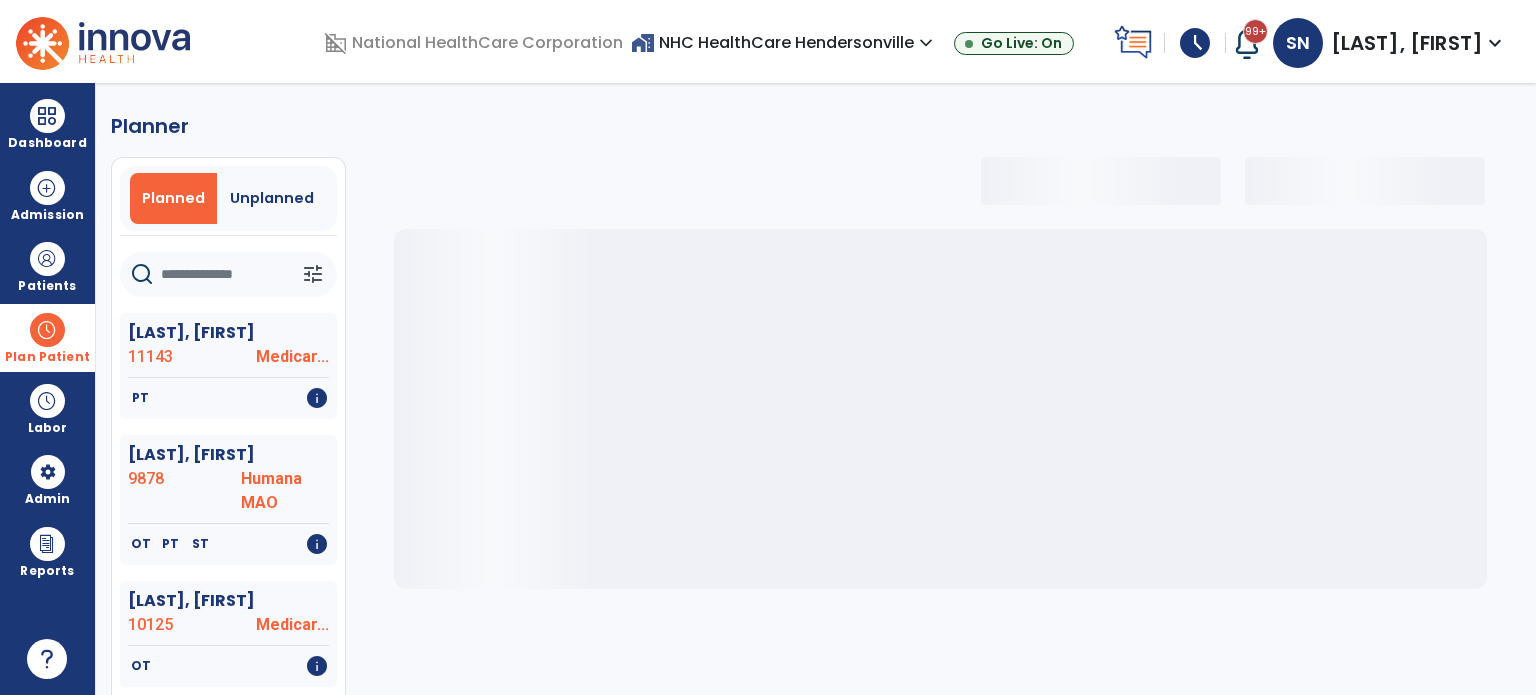 click 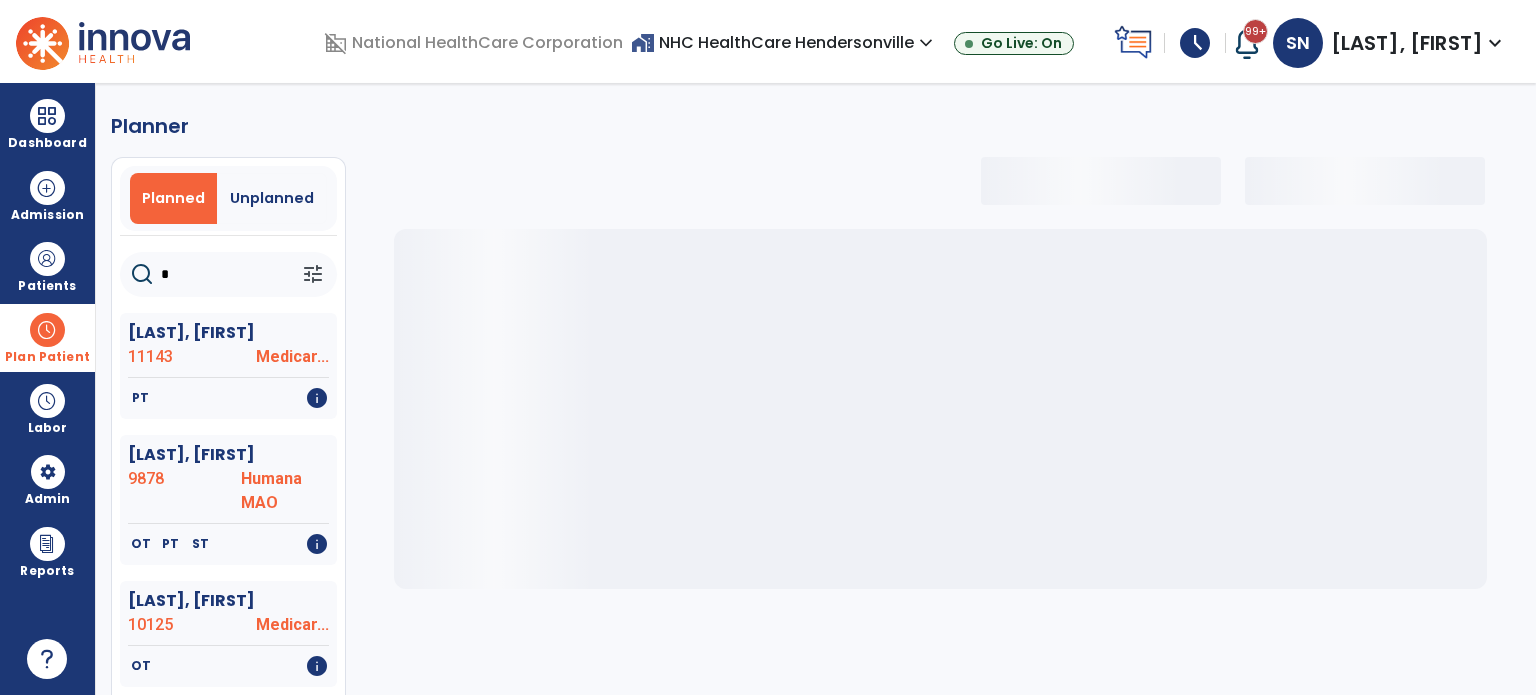 select on "***" 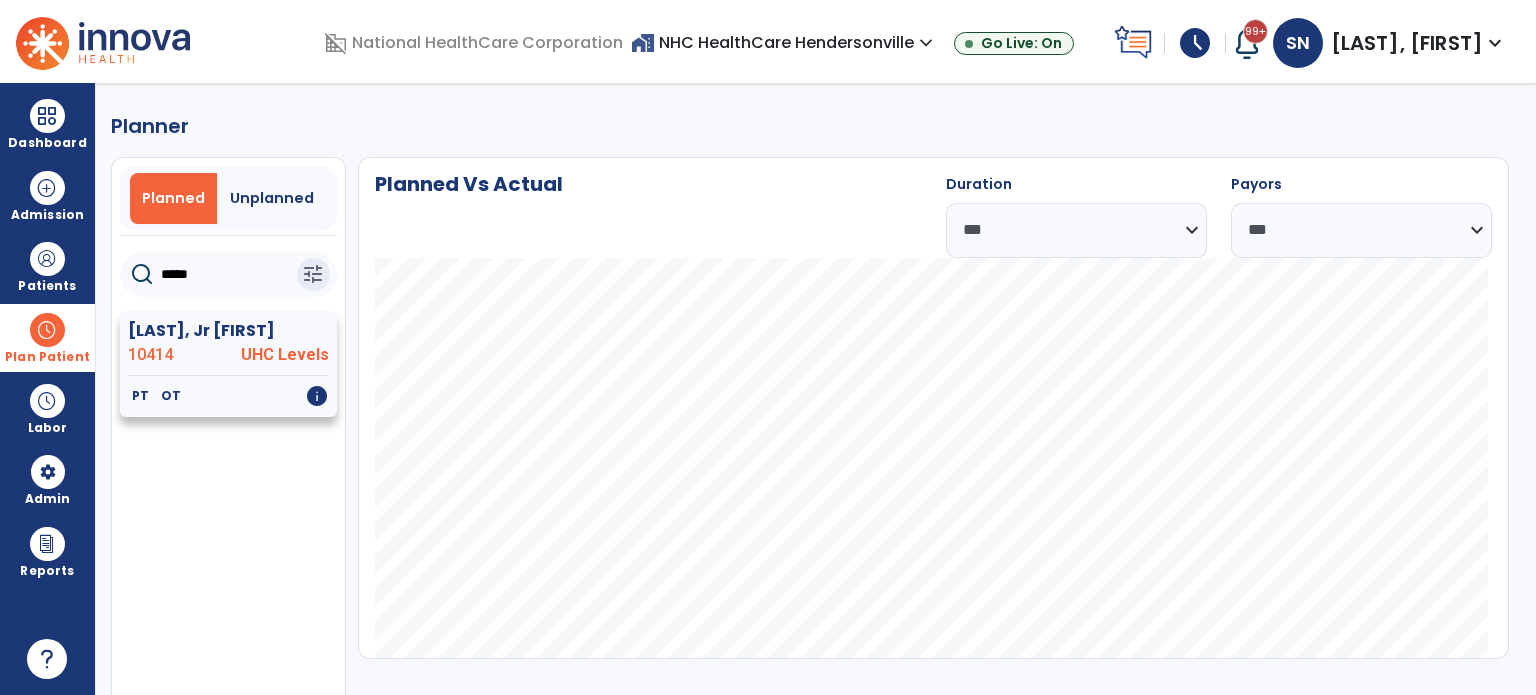 type on "*****" 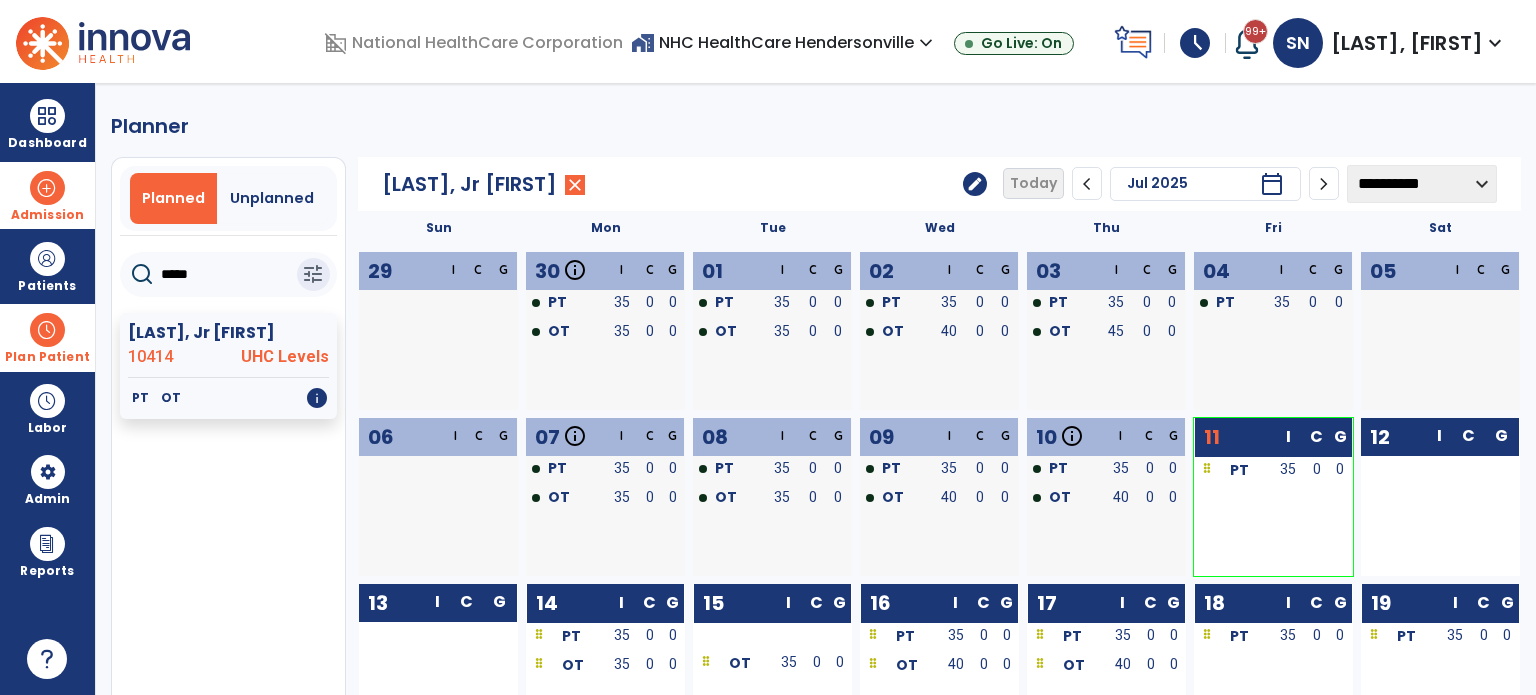 click at bounding box center (47, 188) 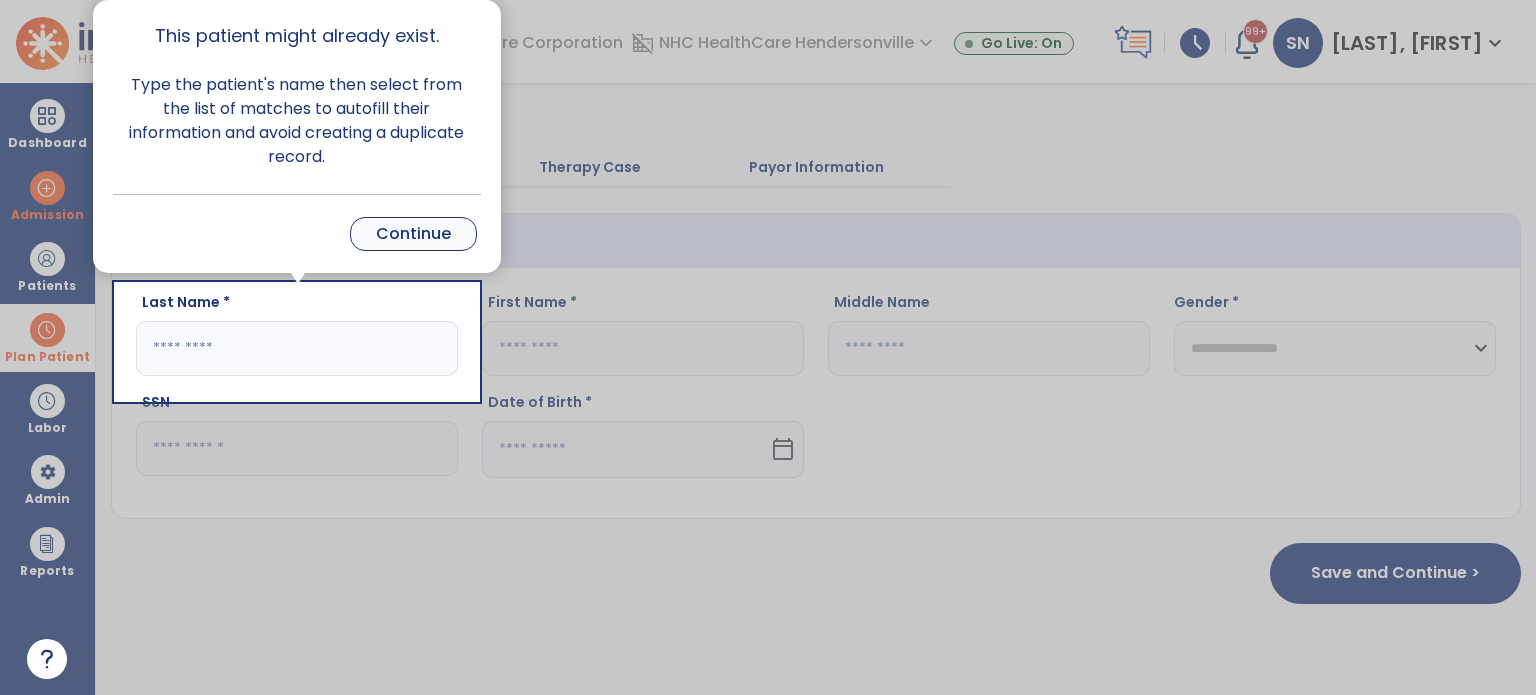 click on "Continue" at bounding box center (413, 234) 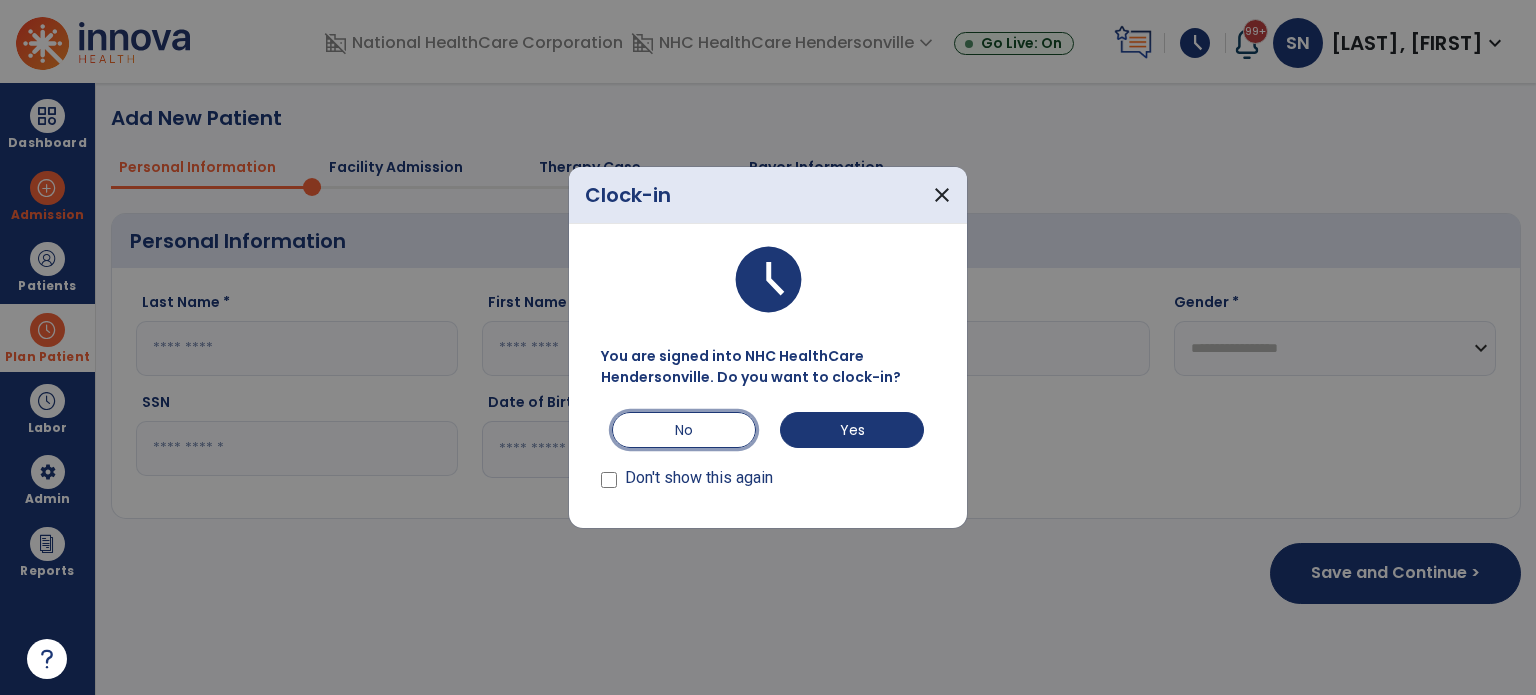 click on "No" at bounding box center [684, 430] 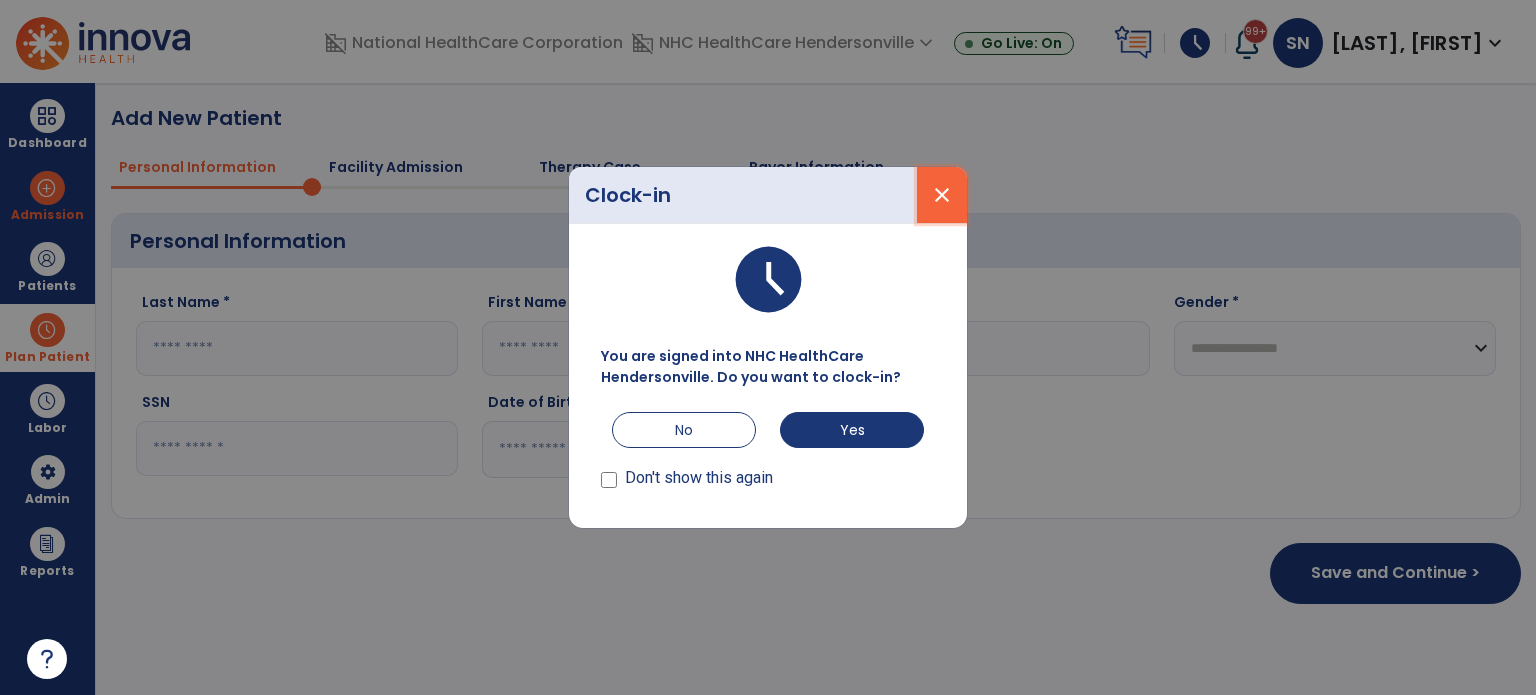 click on "close" at bounding box center [942, 195] 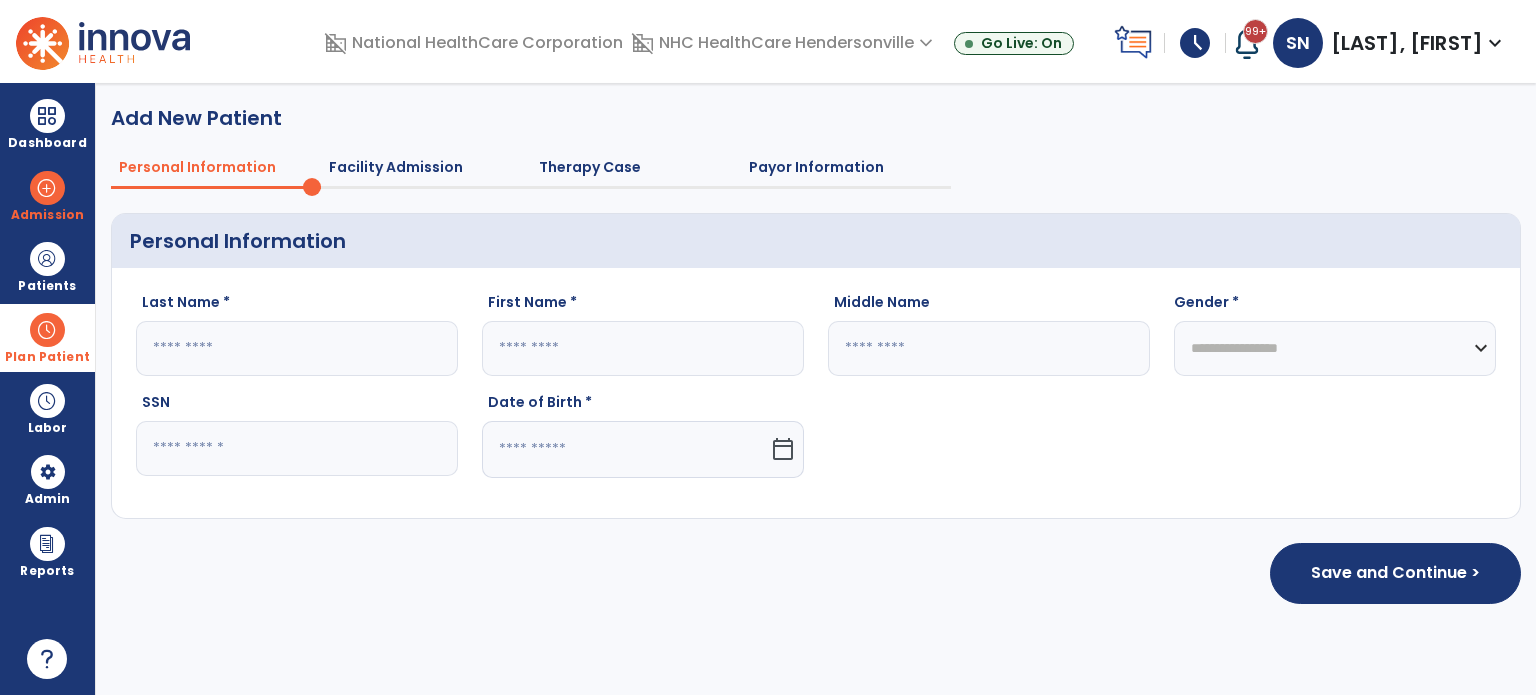 click at bounding box center (47, 330) 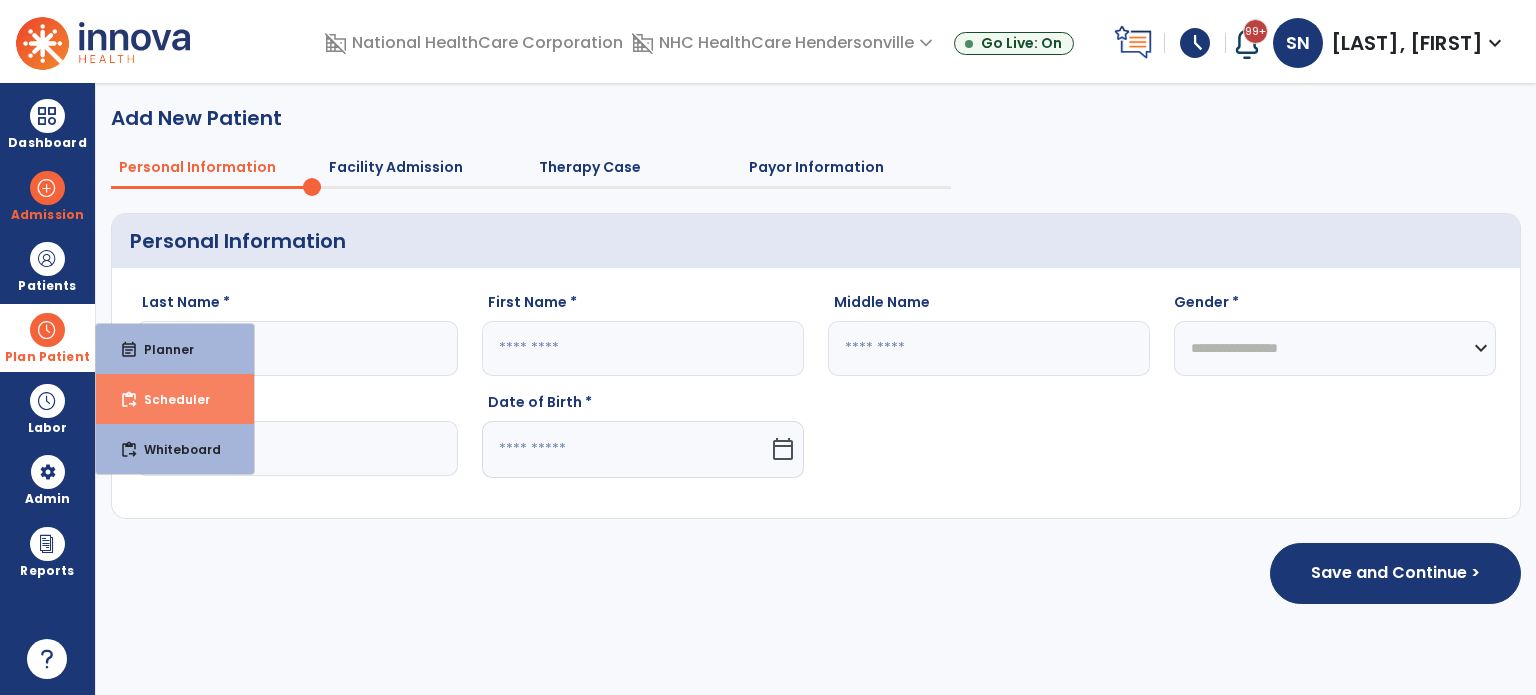 click on "Scheduler" at bounding box center [169, 399] 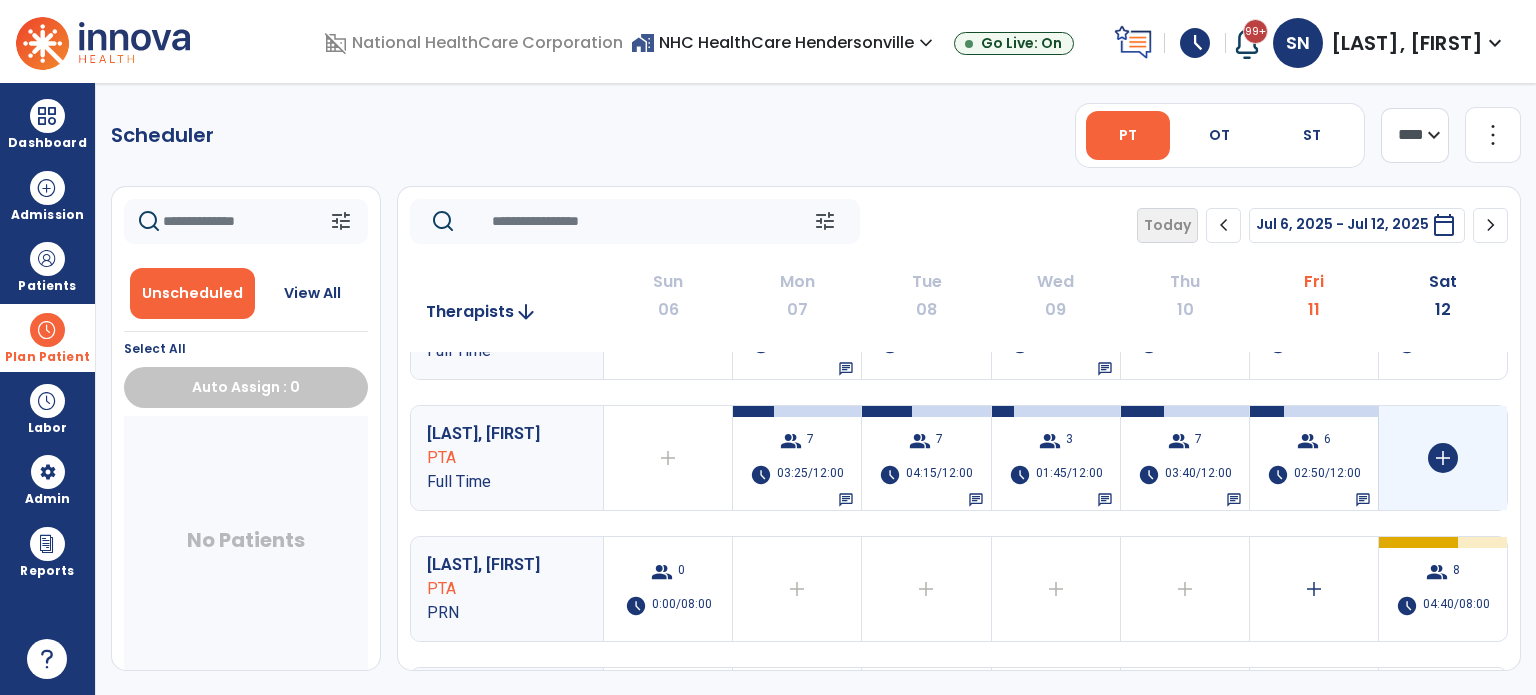 scroll, scrollTop: 400, scrollLeft: 0, axis: vertical 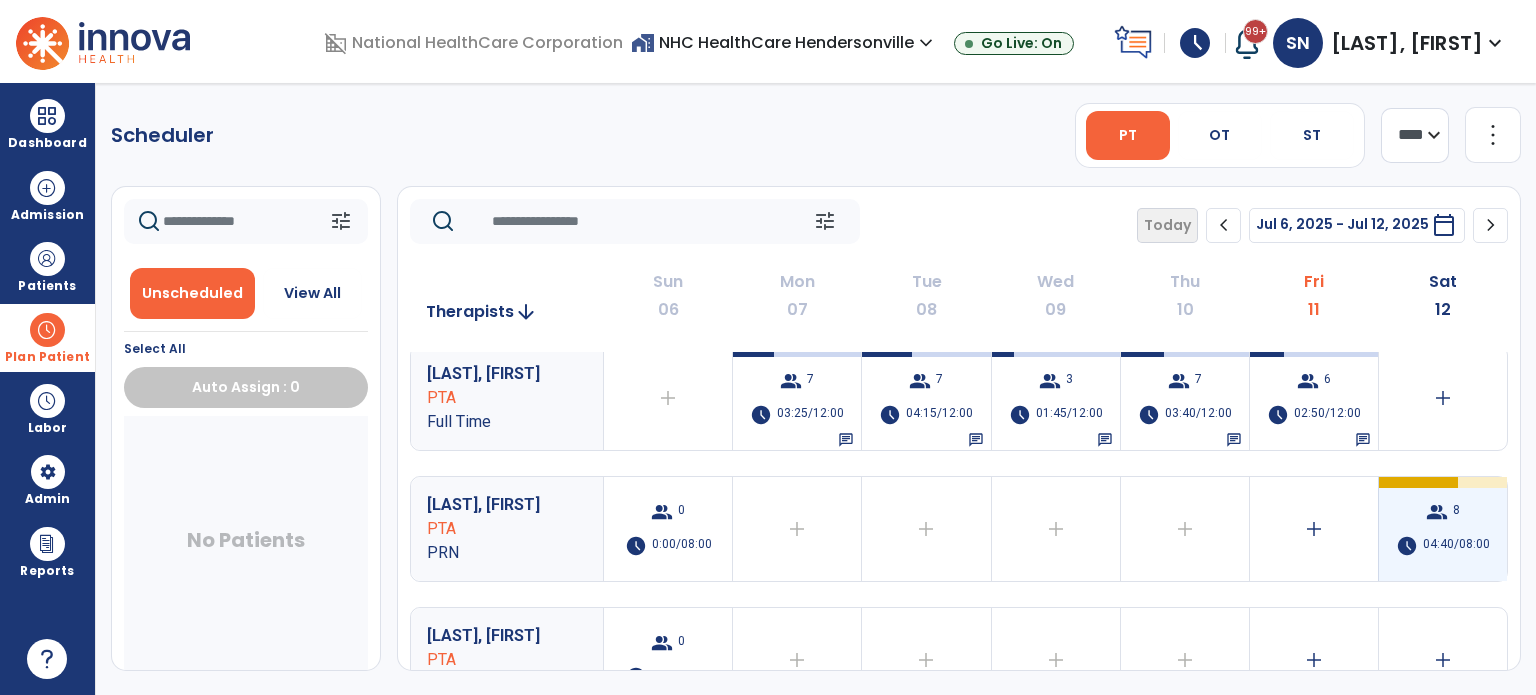 click at bounding box center (1416, 482) 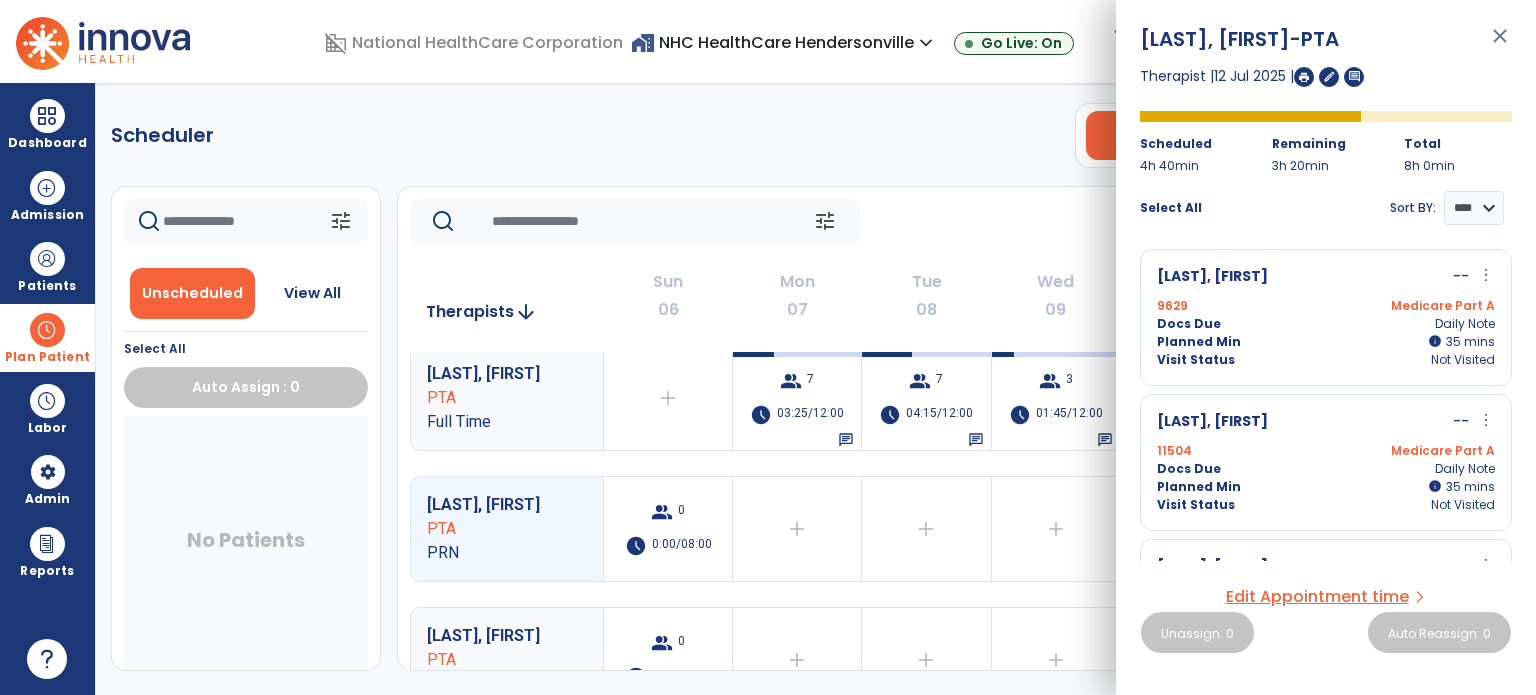 click on "Scheduler   PT   OT   ST  **** *** more_vert  Manage Labor   View All Therapists   Print" 